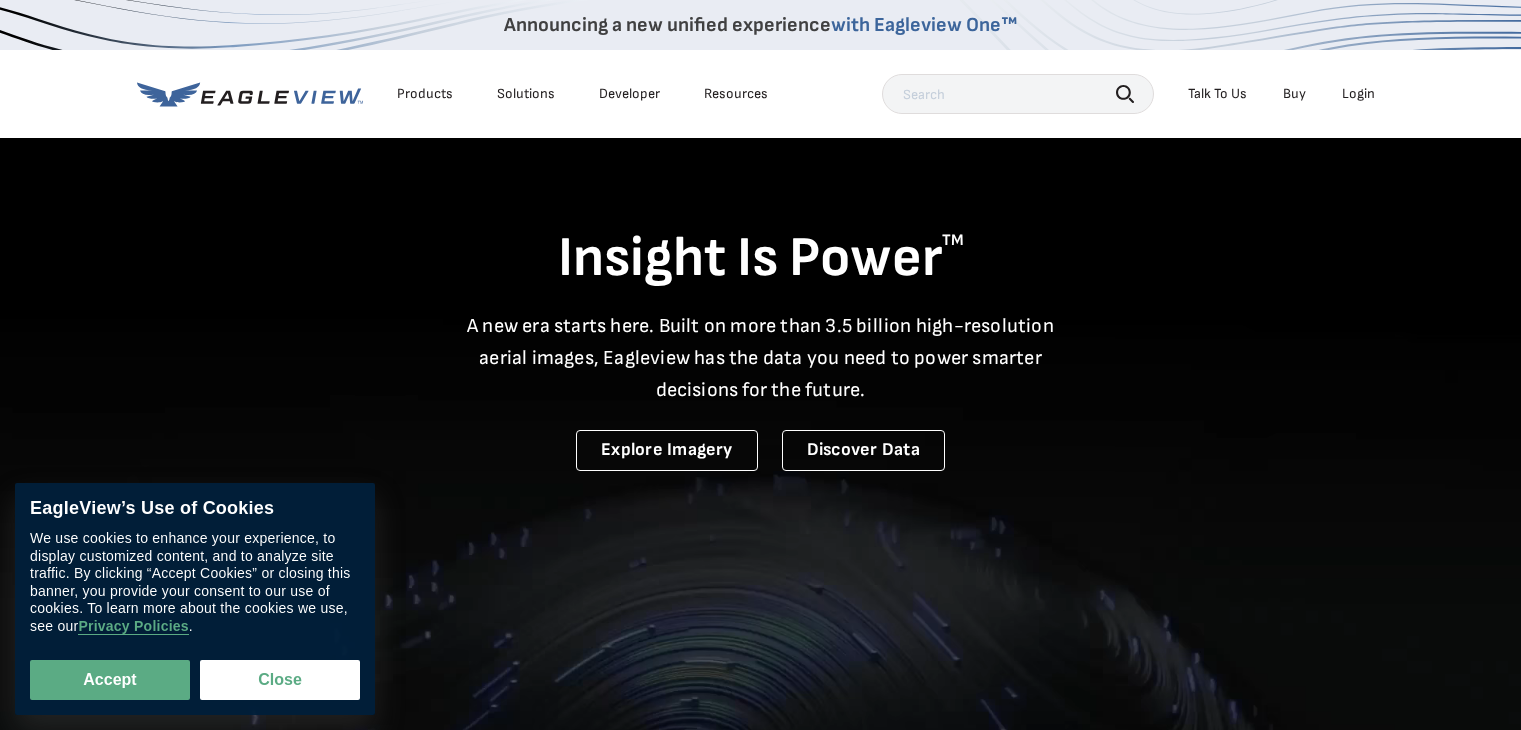 scroll, scrollTop: 0, scrollLeft: 0, axis: both 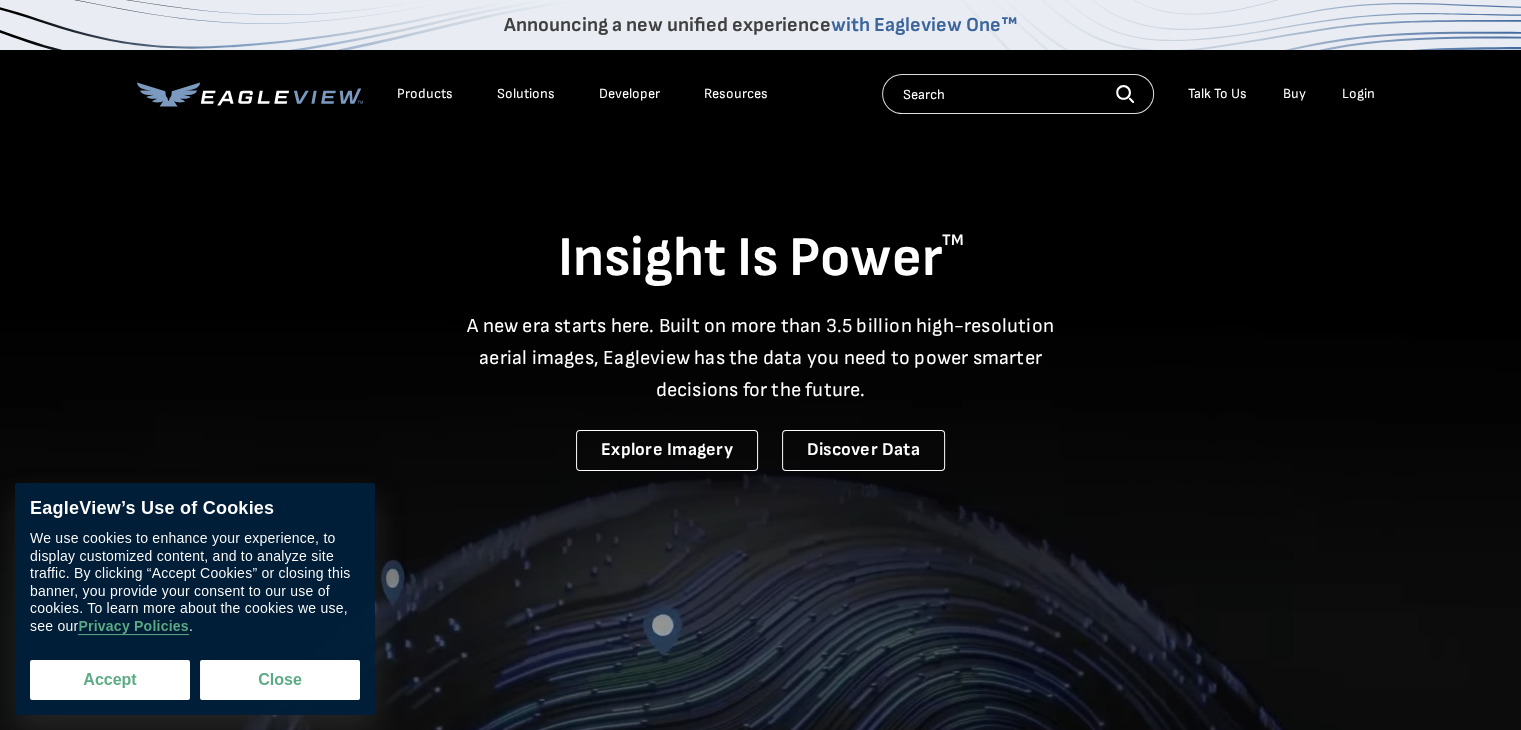 click on "Accept" at bounding box center [110, 680] 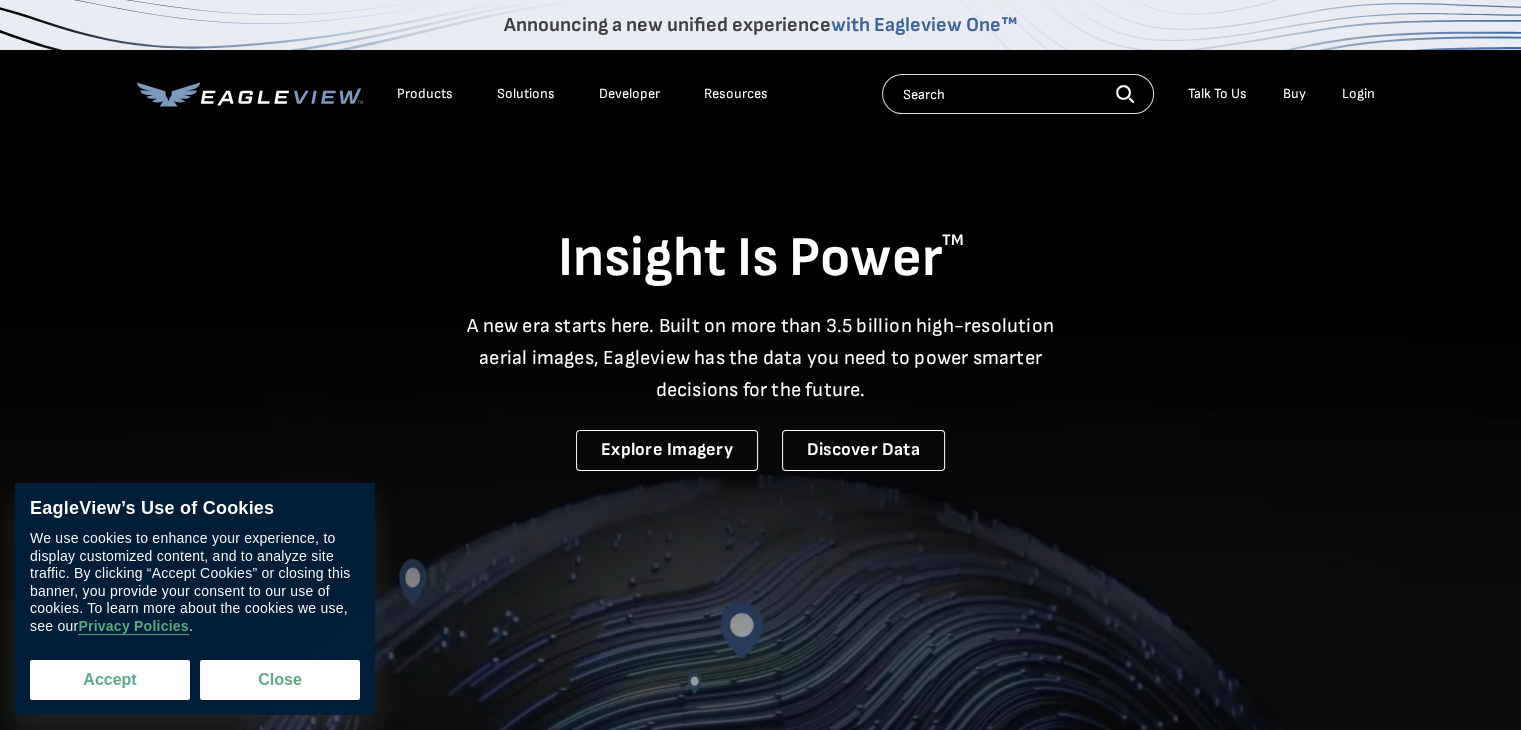 checkbox on "true" 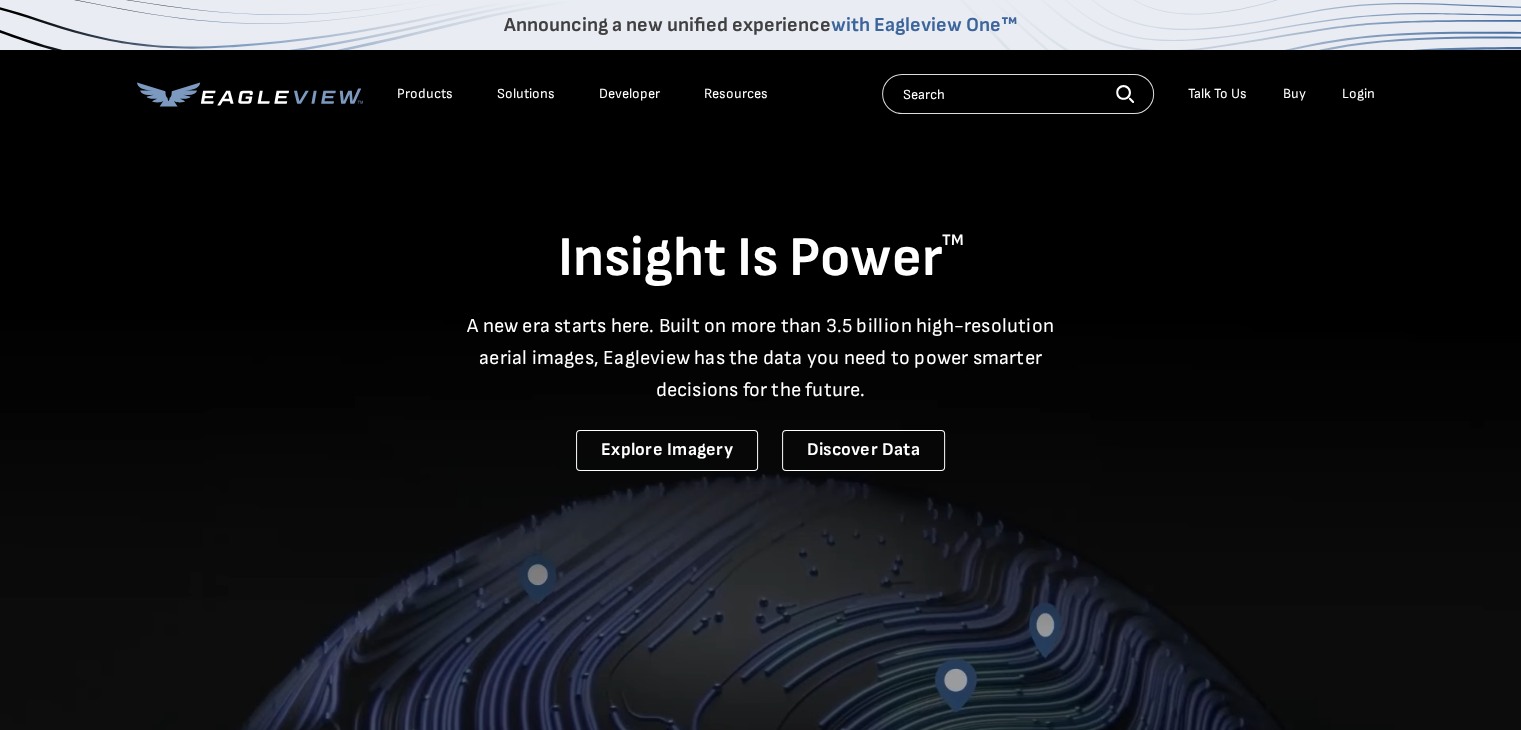 click on "Products" at bounding box center (425, 94) 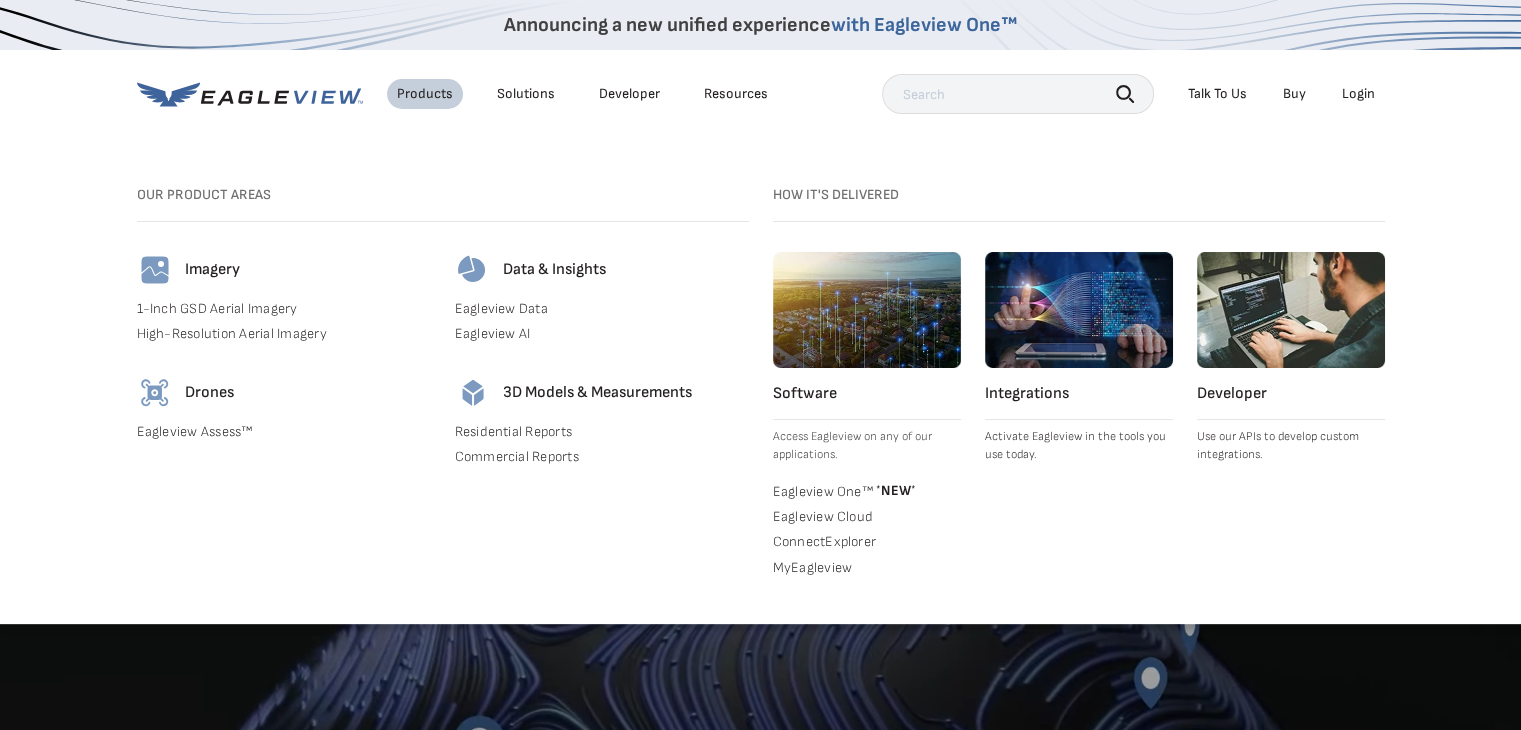 click on "Commercial Reports" at bounding box center [602, 457] 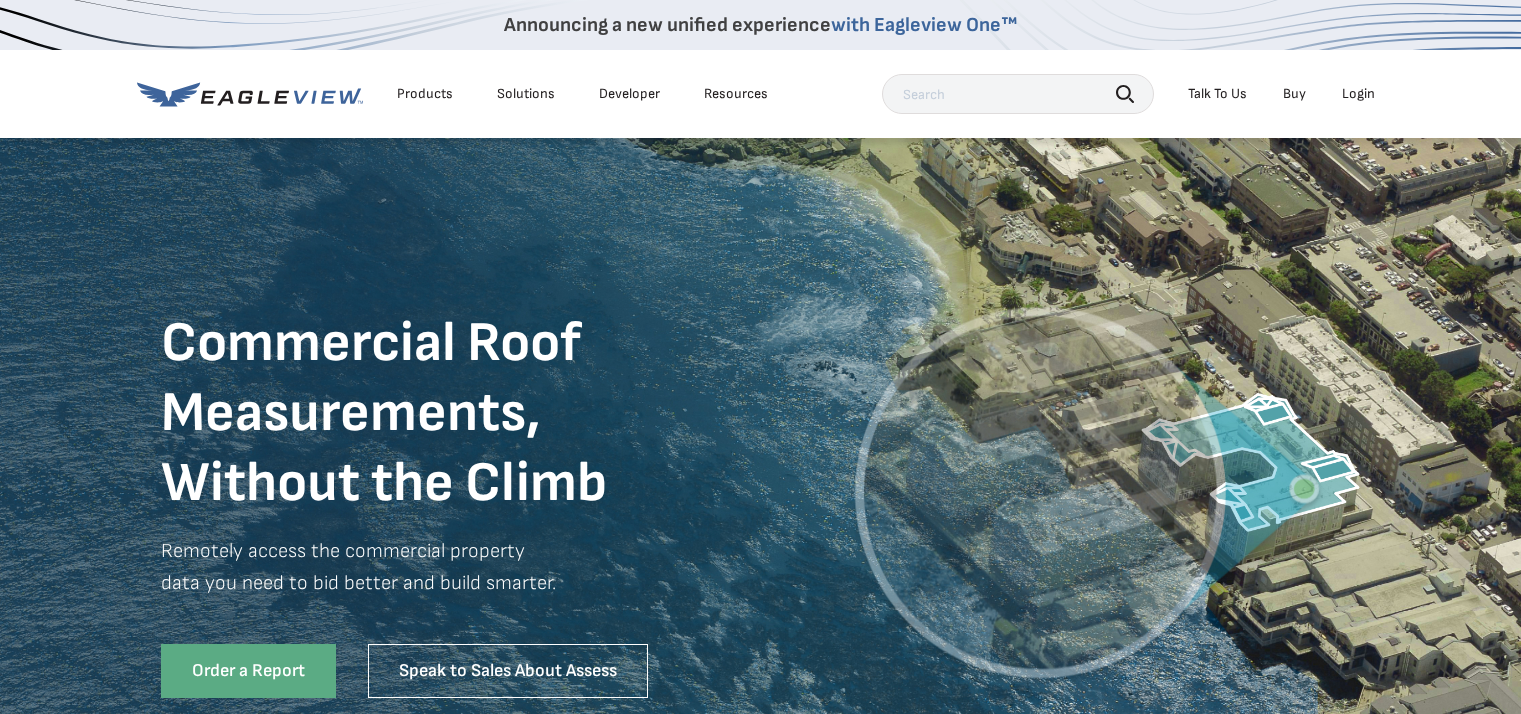 scroll, scrollTop: 0, scrollLeft: 0, axis: both 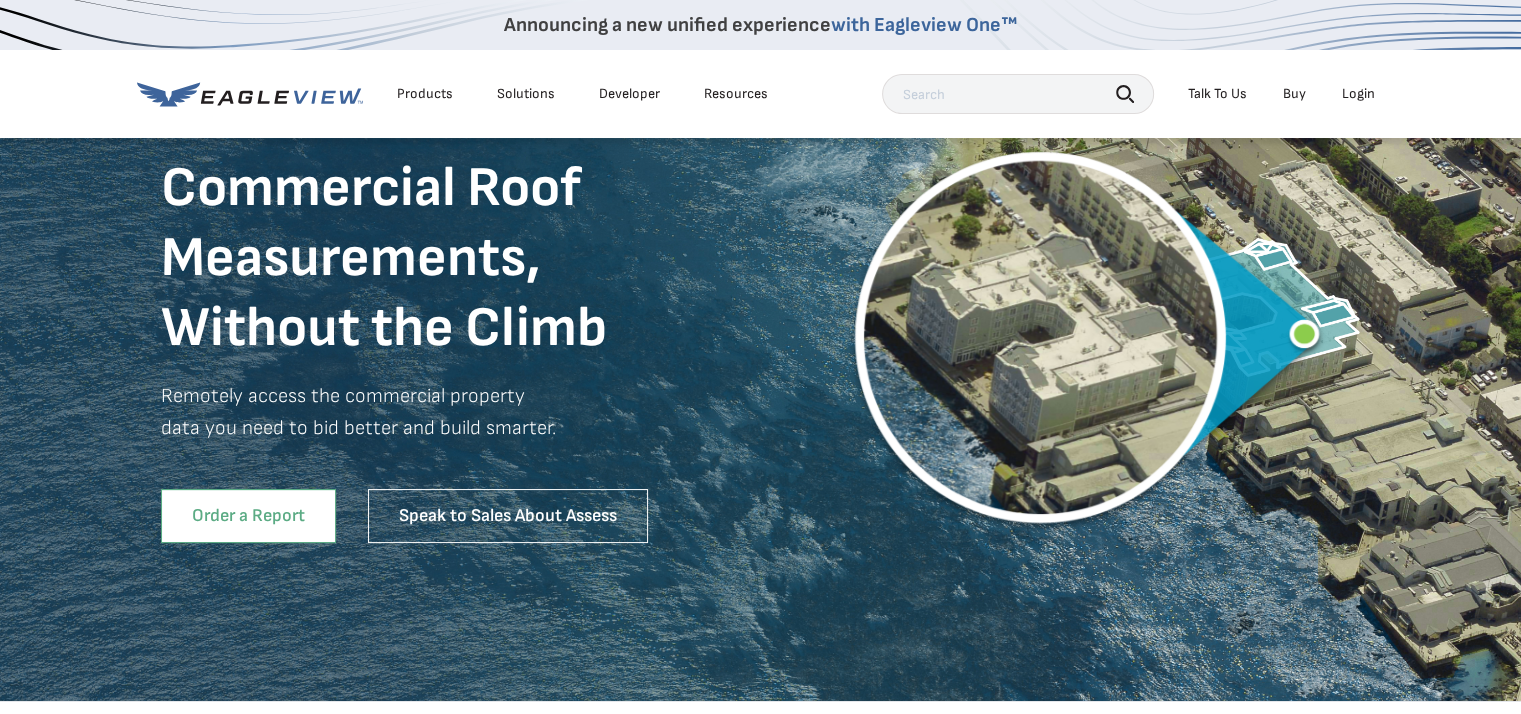 click on "Order a Report" at bounding box center [248, 516] 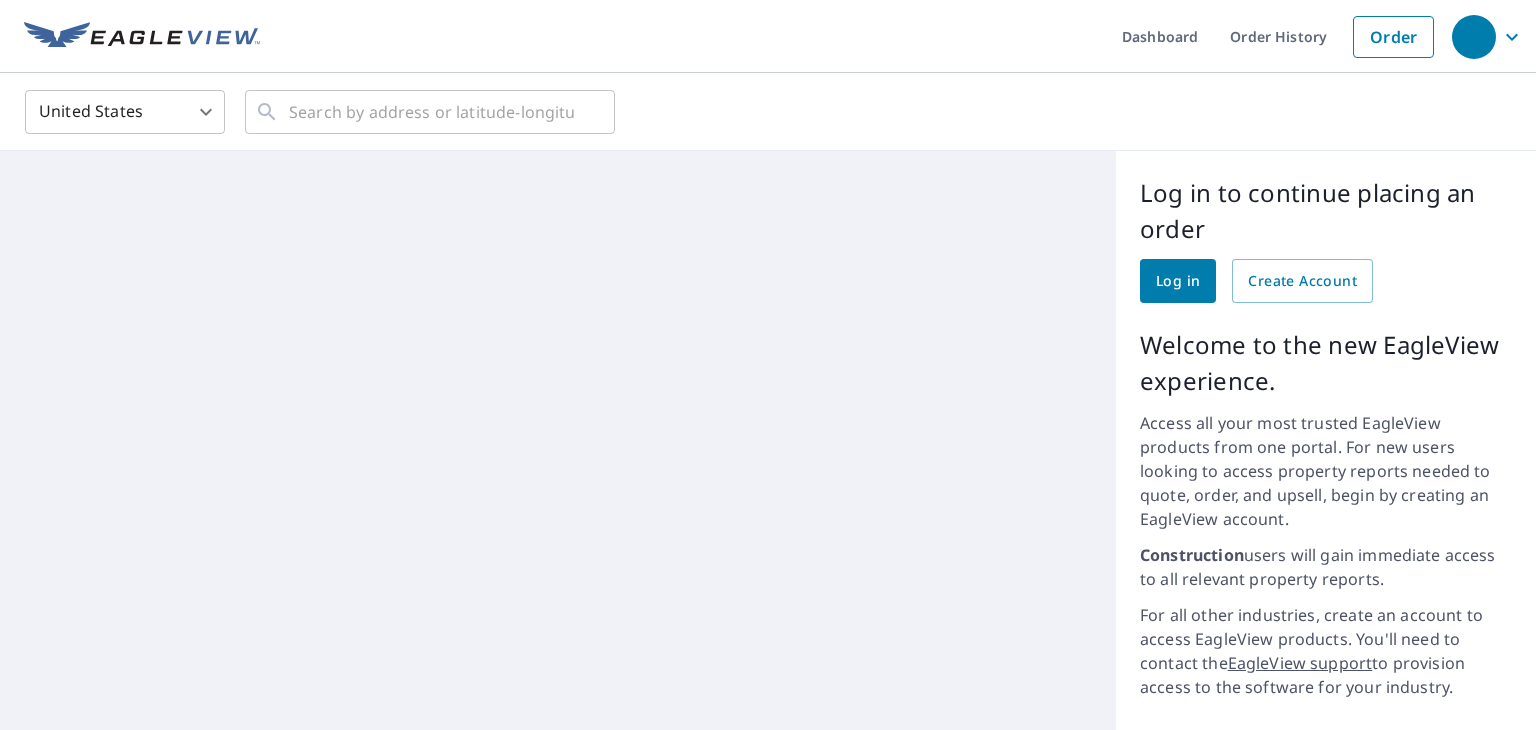scroll, scrollTop: 0, scrollLeft: 0, axis: both 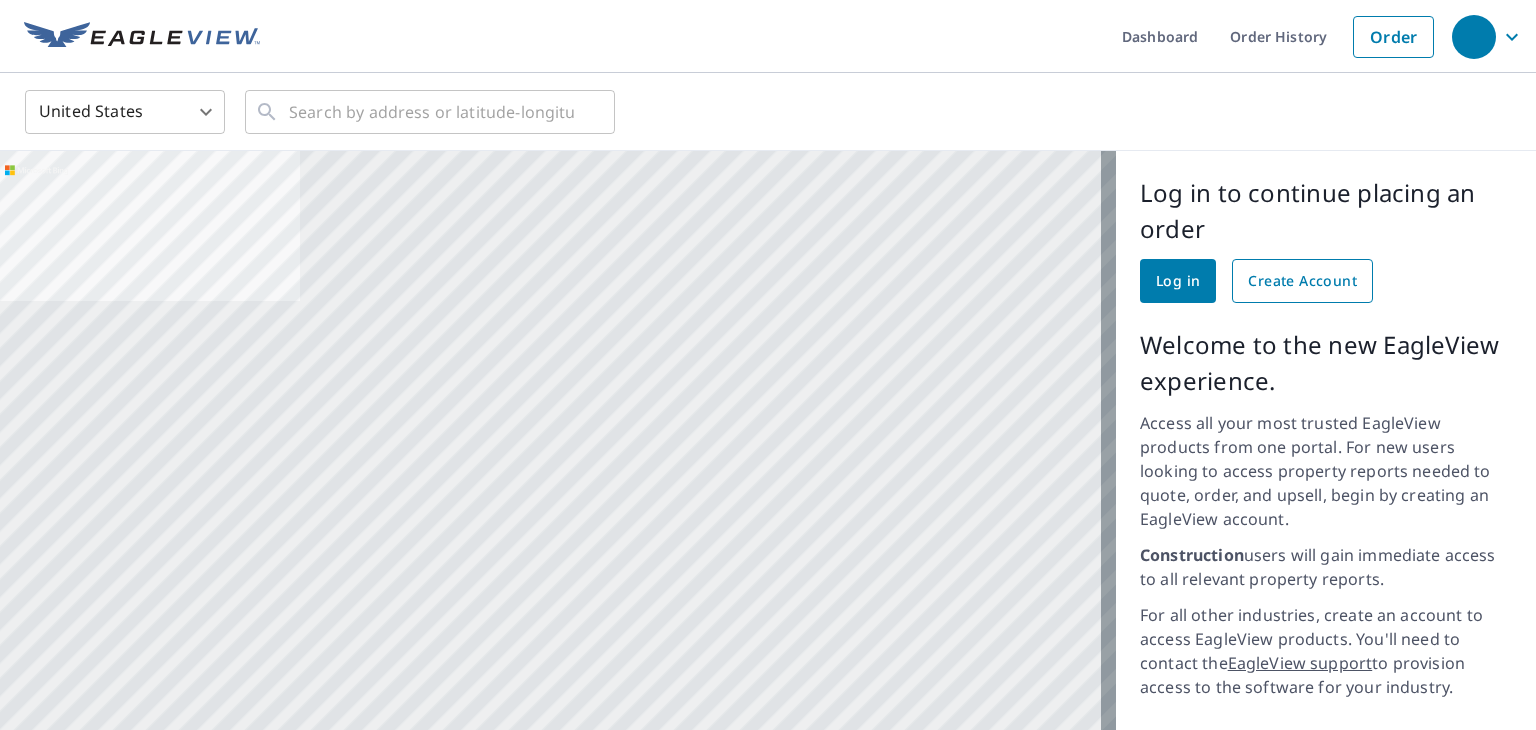 click on "Create Account" at bounding box center [1302, 281] 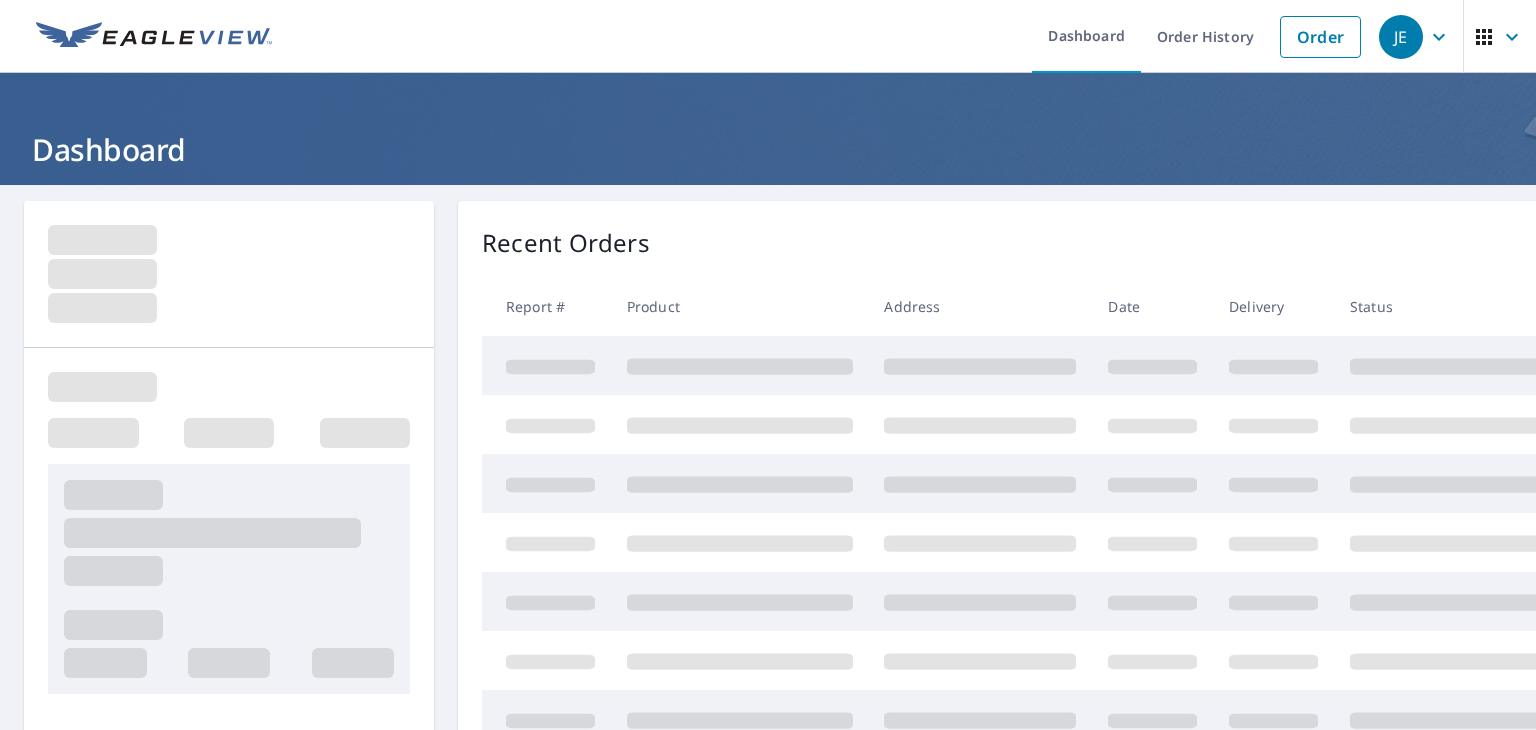 scroll, scrollTop: 0, scrollLeft: 0, axis: both 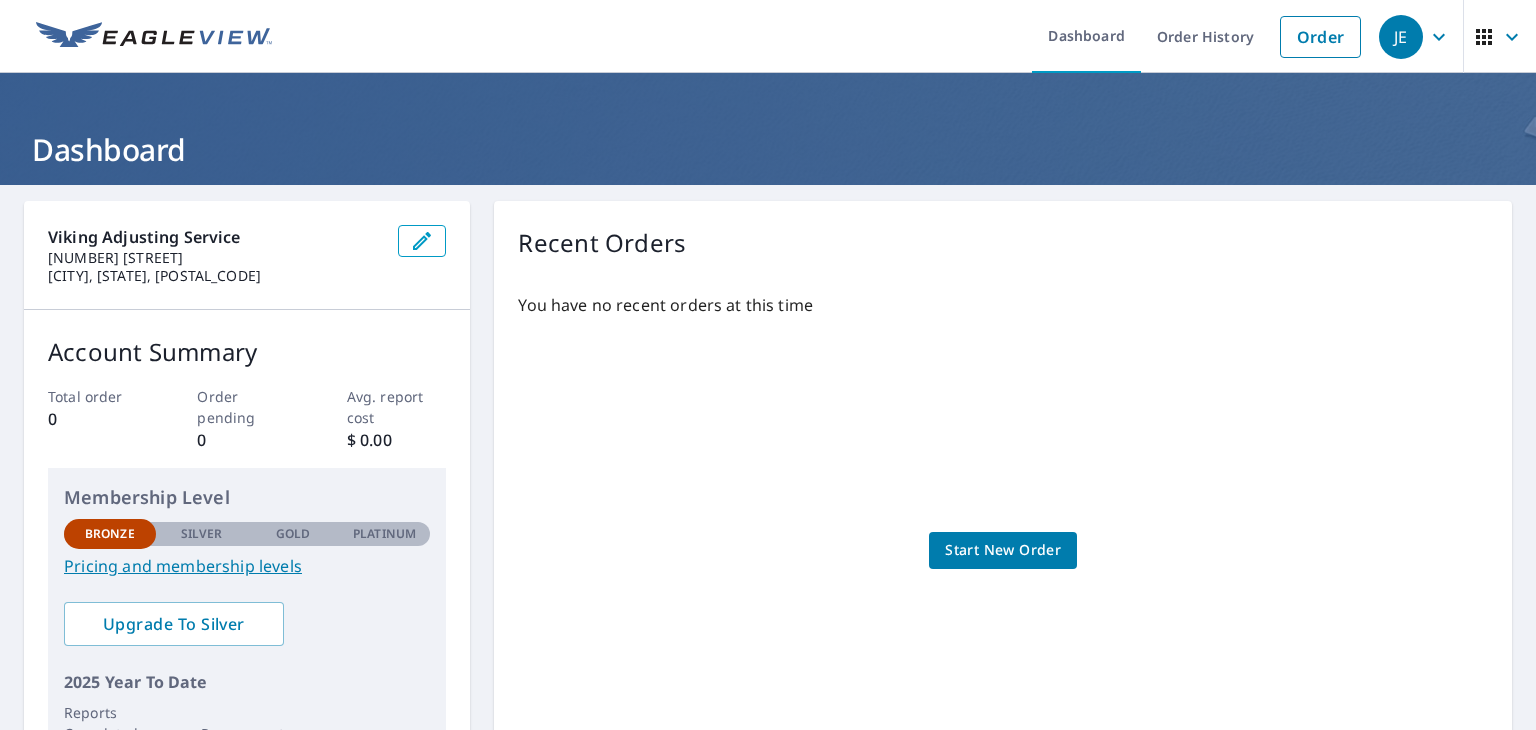 click on "You have no recent orders at this time Start New Order" at bounding box center [1003, 530] 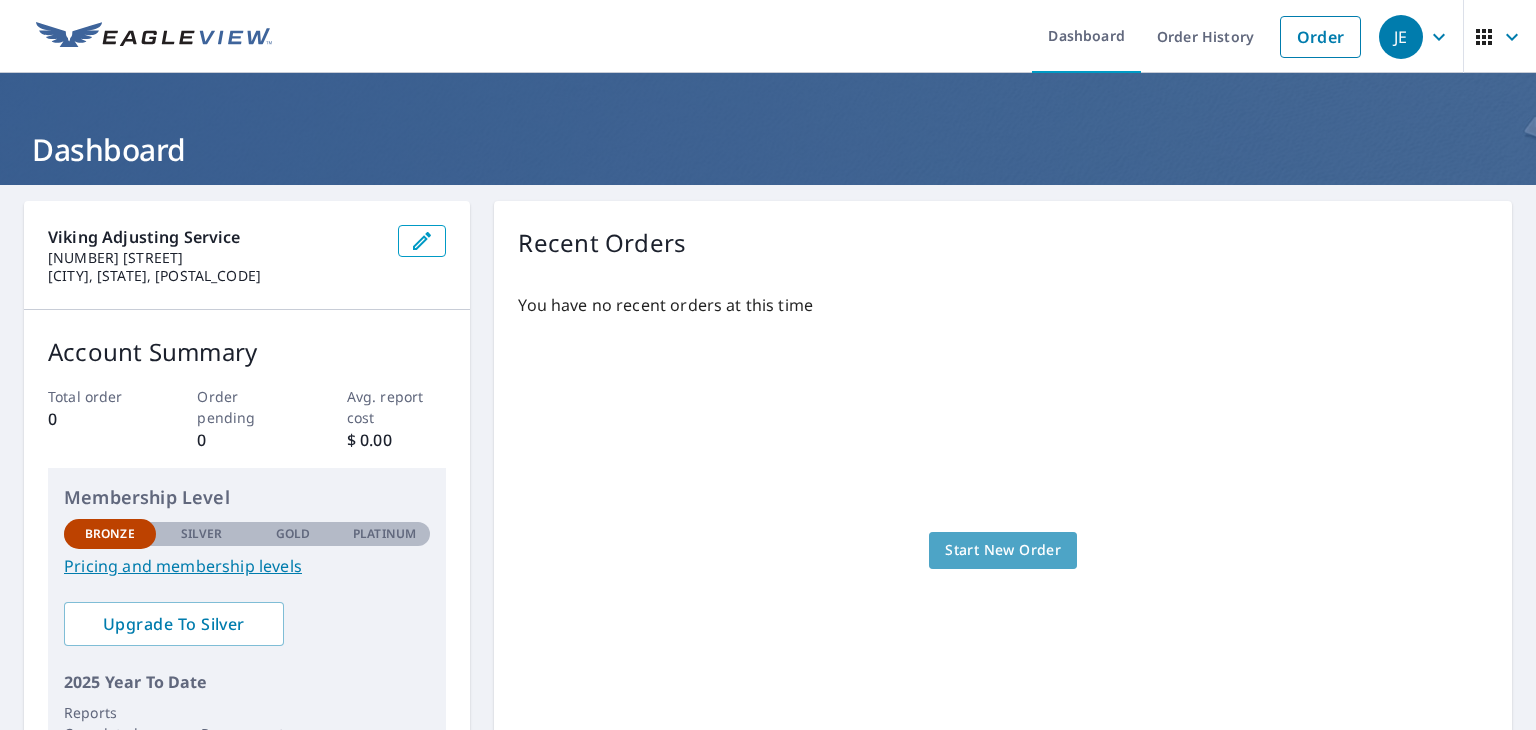 click on "Start New Order" at bounding box center (1003, 550) 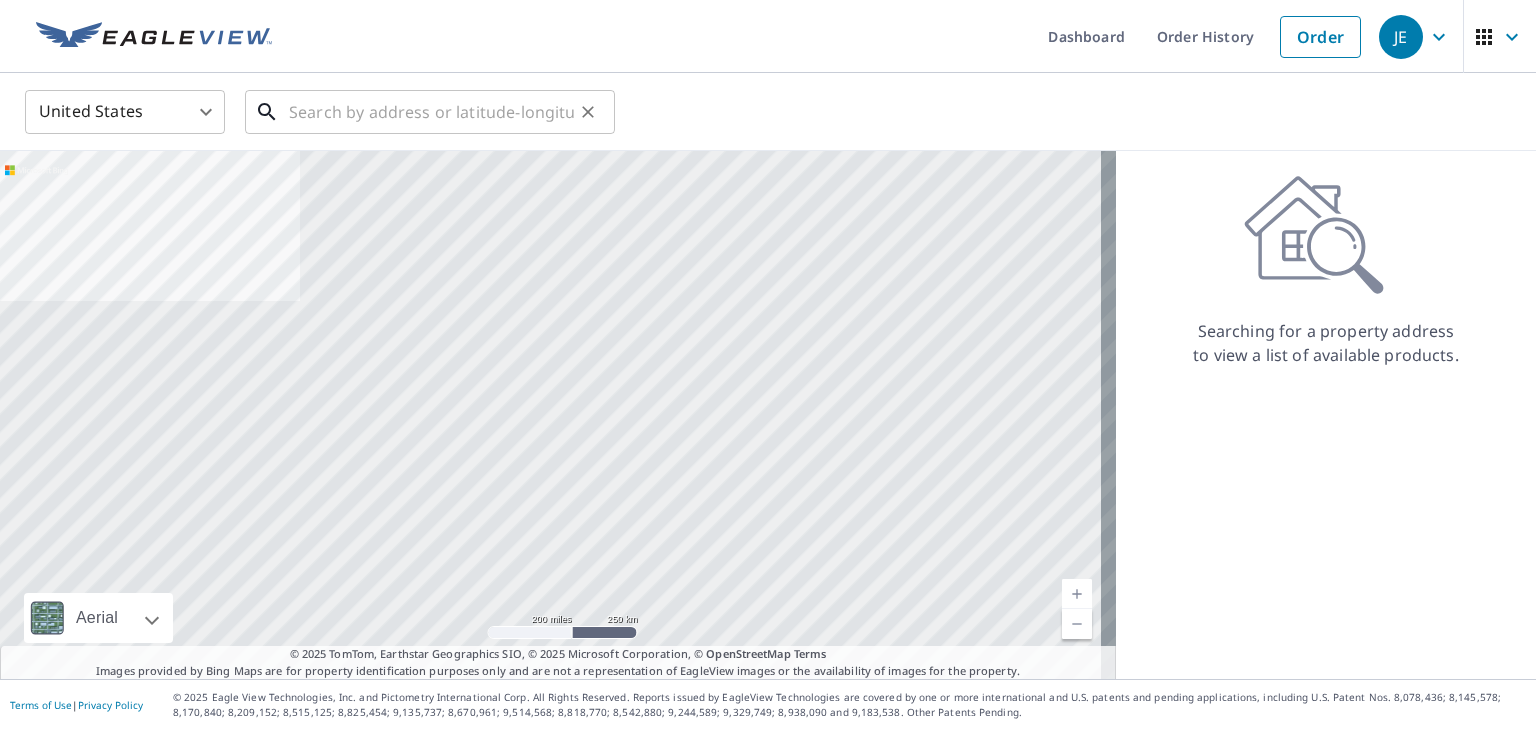 click at bounding box center (431, 112) 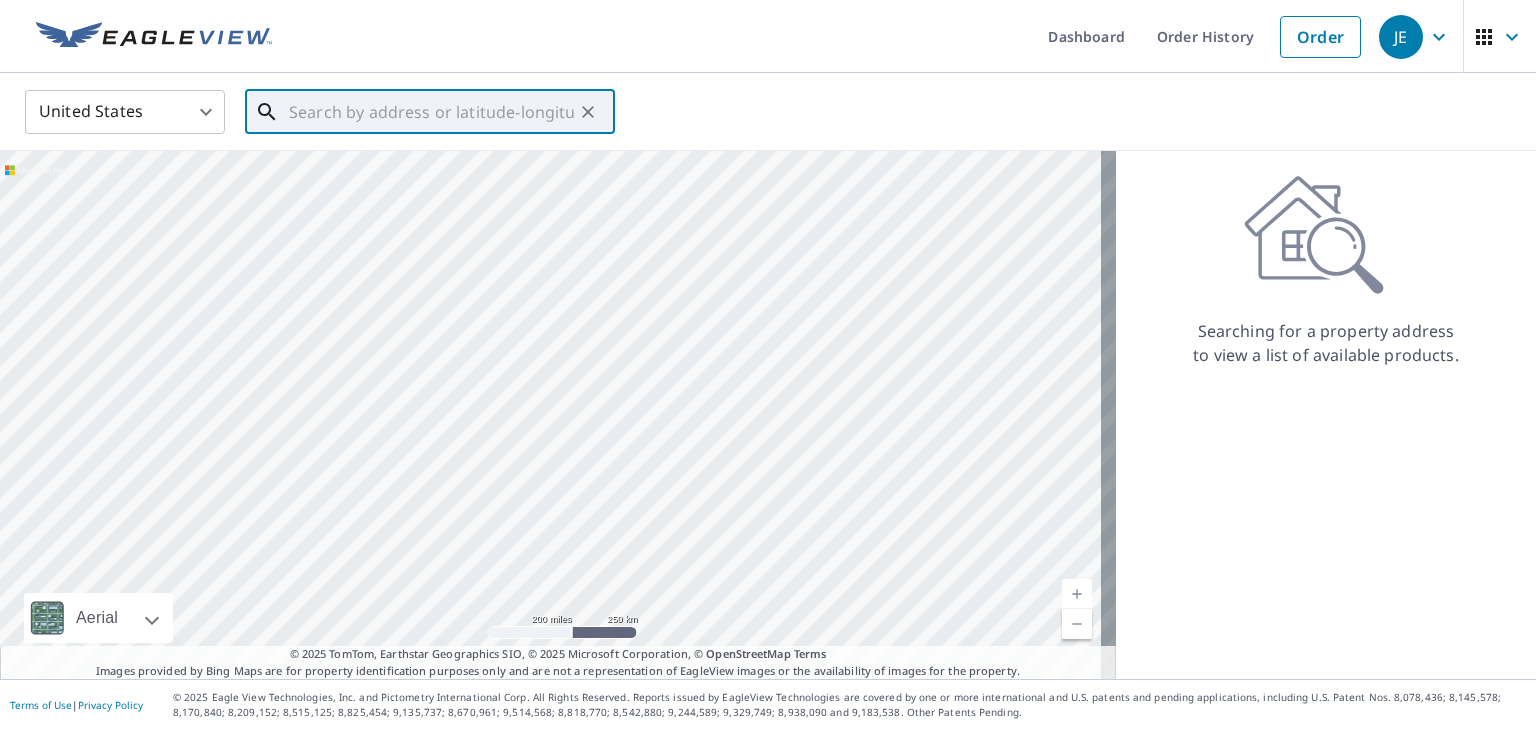 paste on "1734 Mall Dr, Duluth, MN 55811" 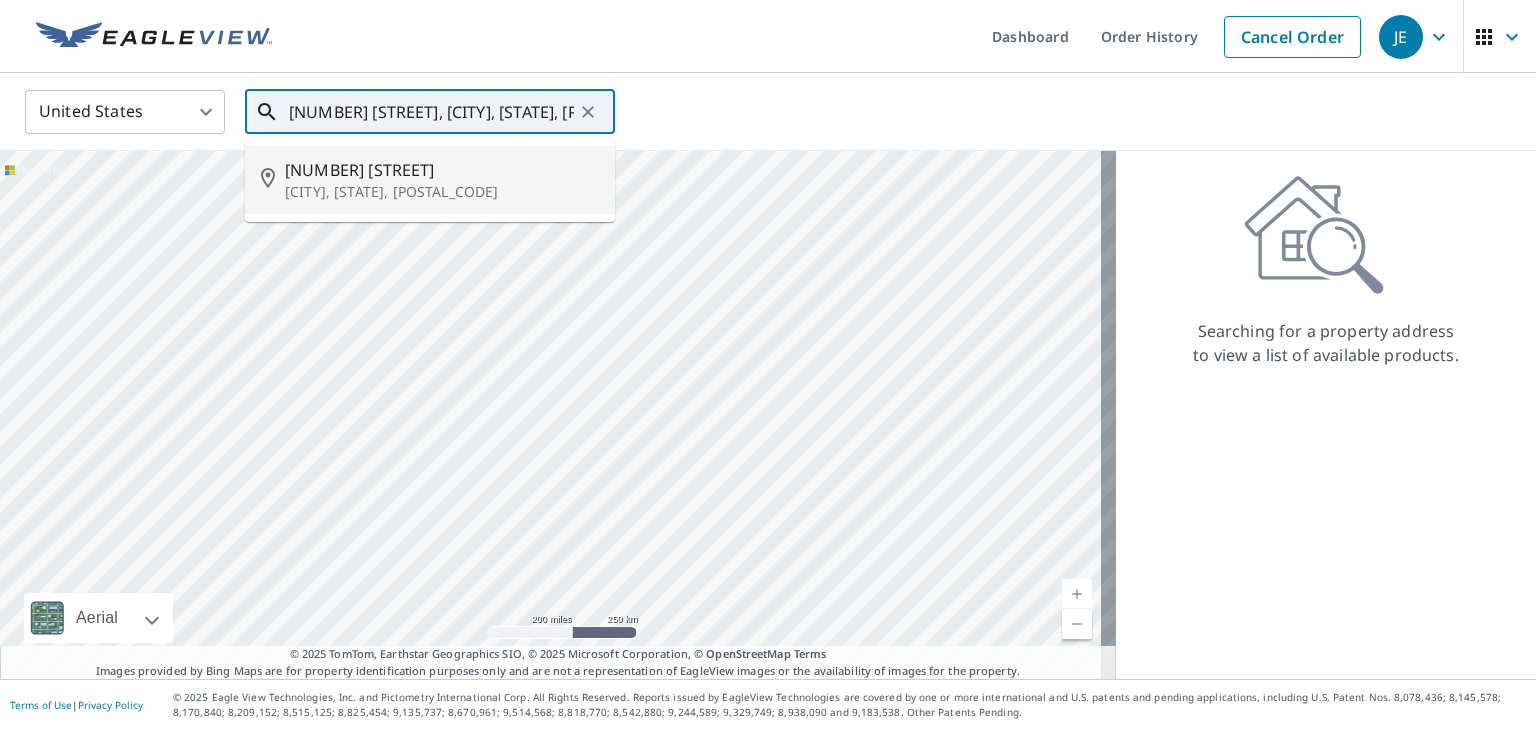 click on "Duluth, MN 55811" at bounding box center [442, 192] 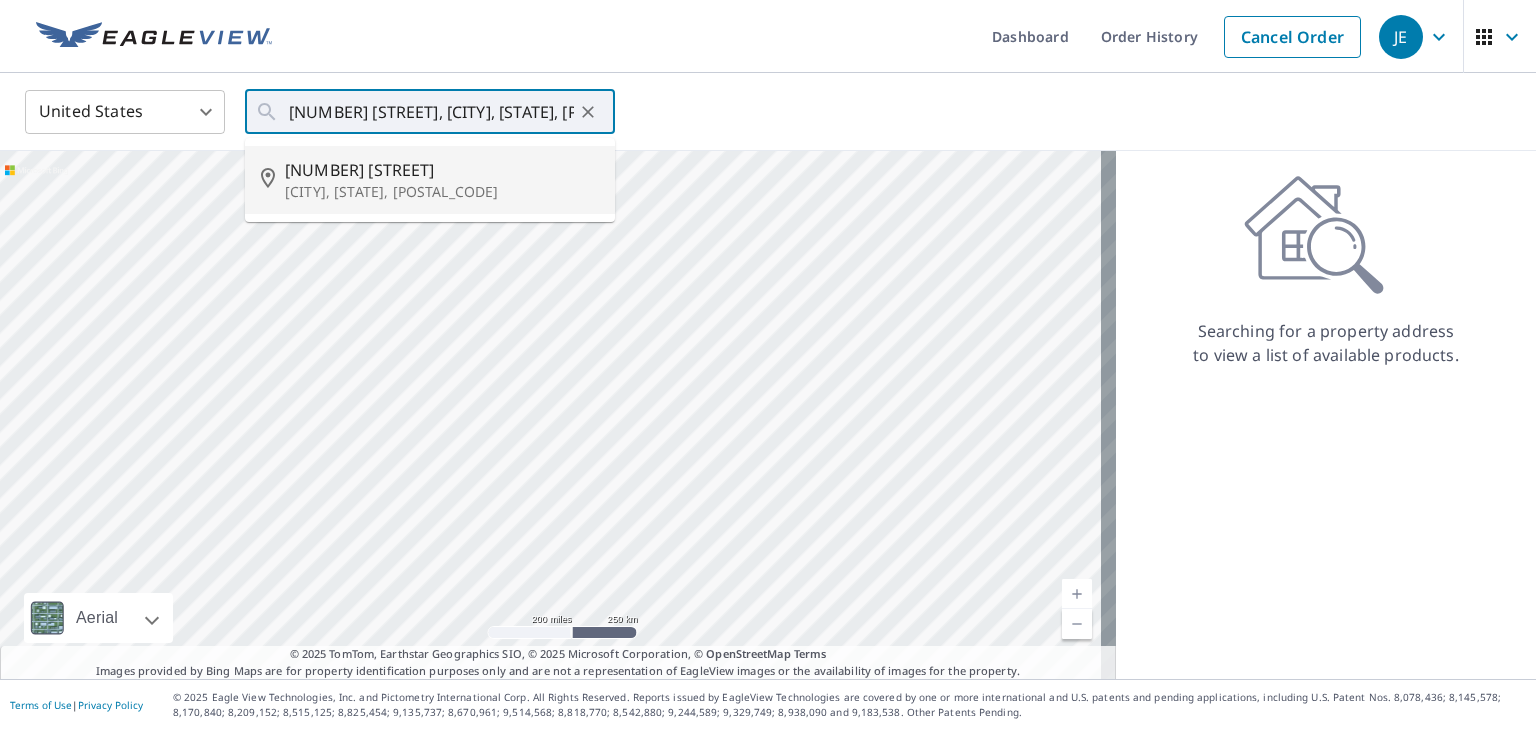 type on "1734 Mall Dr Duluth, MN 55811" 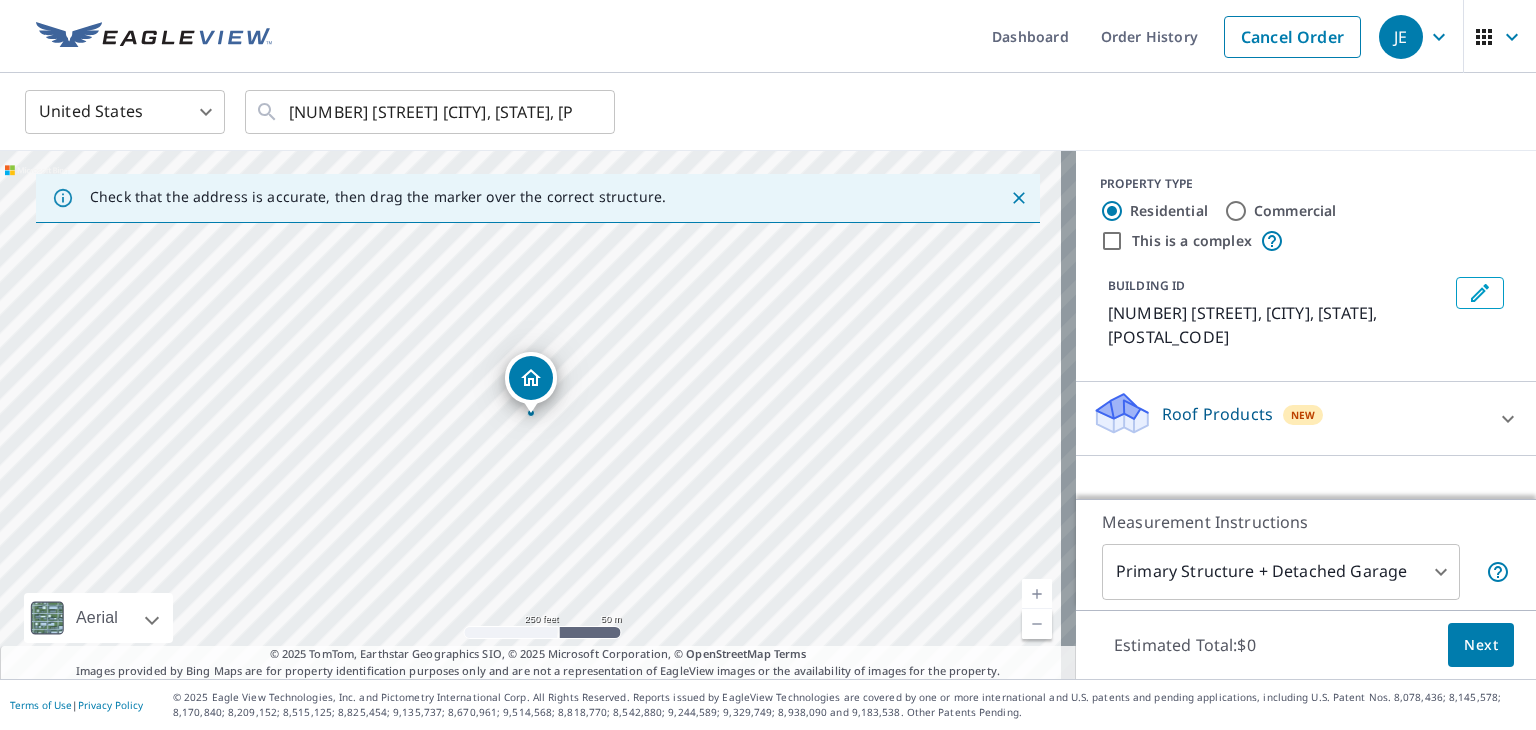 click on "1734 Mall Dr Duluth, MN 55811" at bounding box center (538, 415) 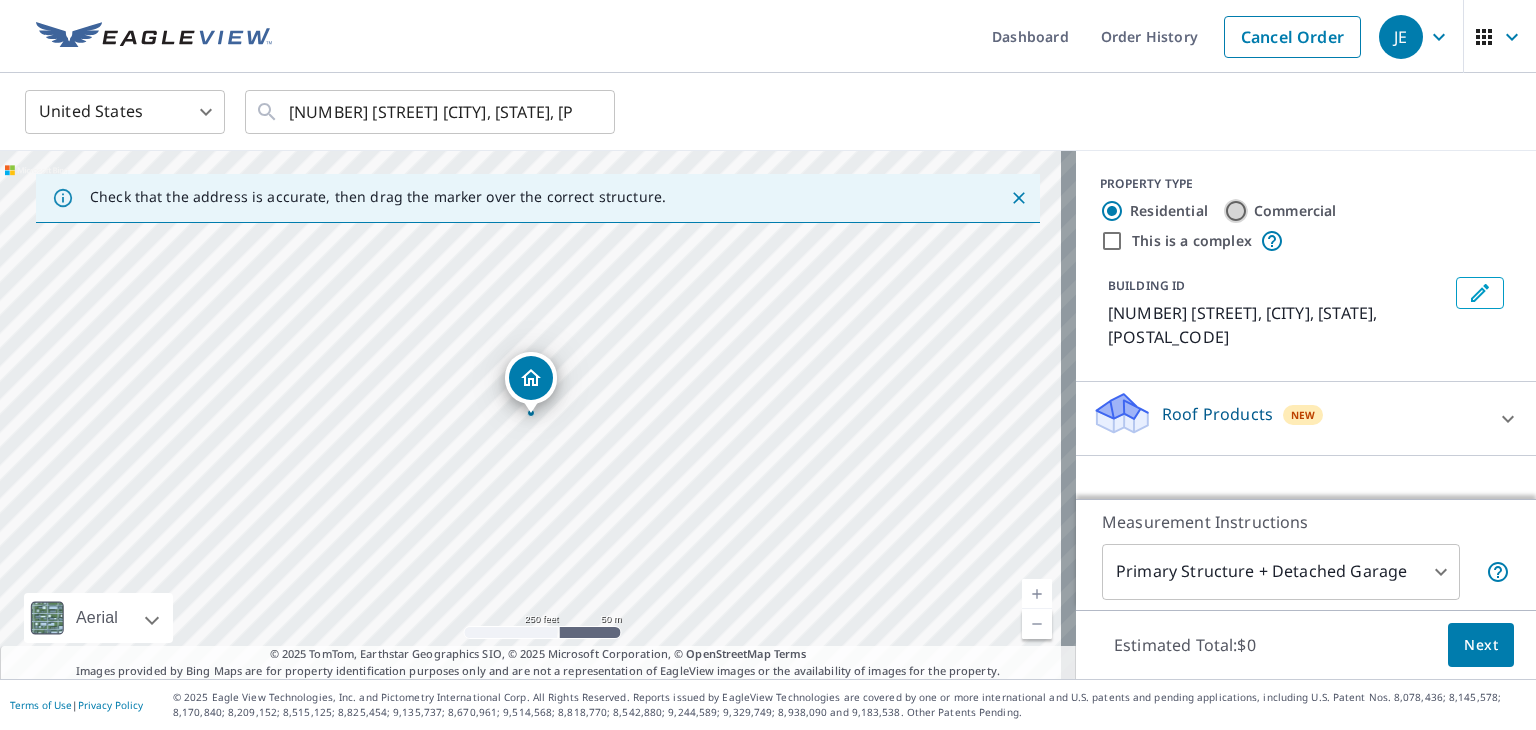 click on "Commercial" at bounding box center [1236, 211] 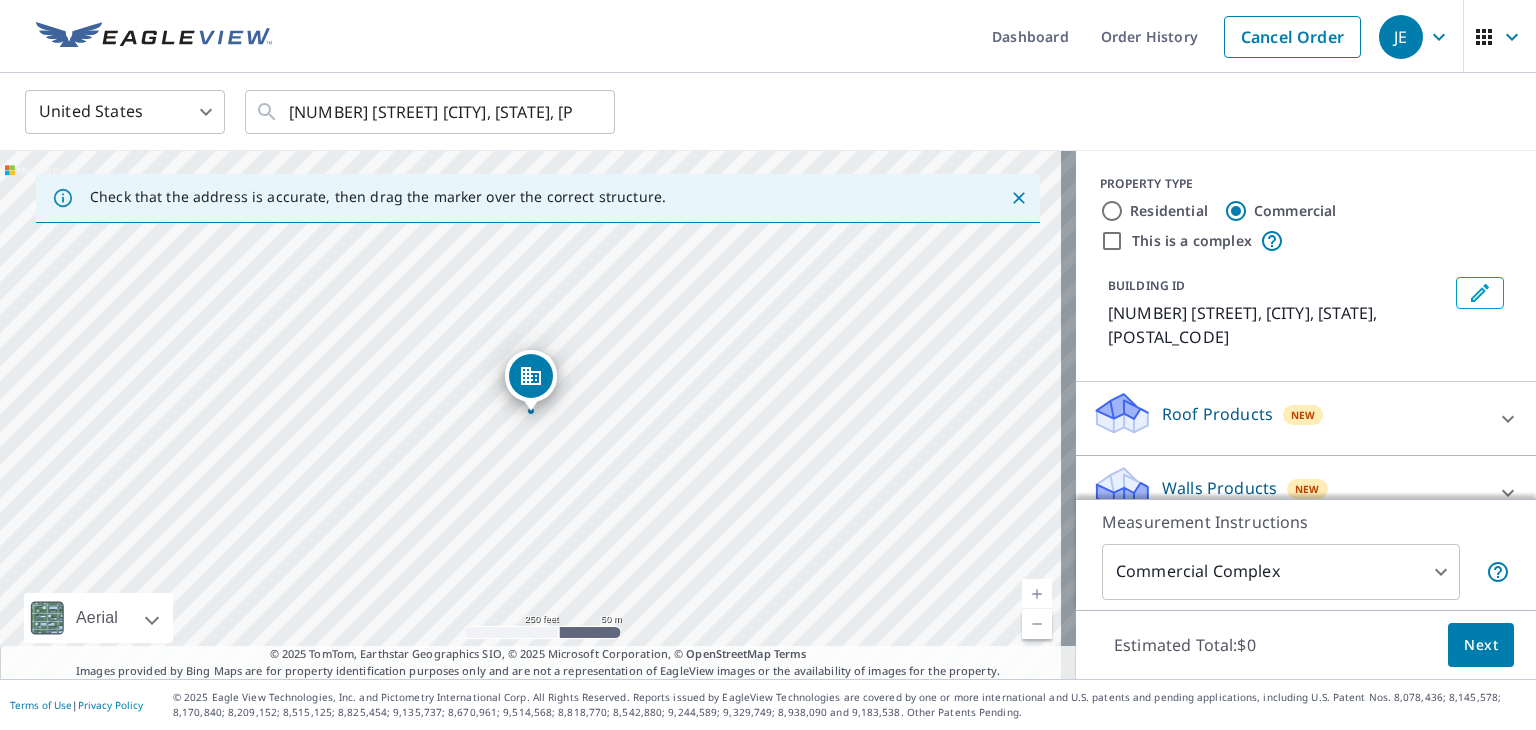 click on "Roof Products New" at bounding box center (1288, 418) 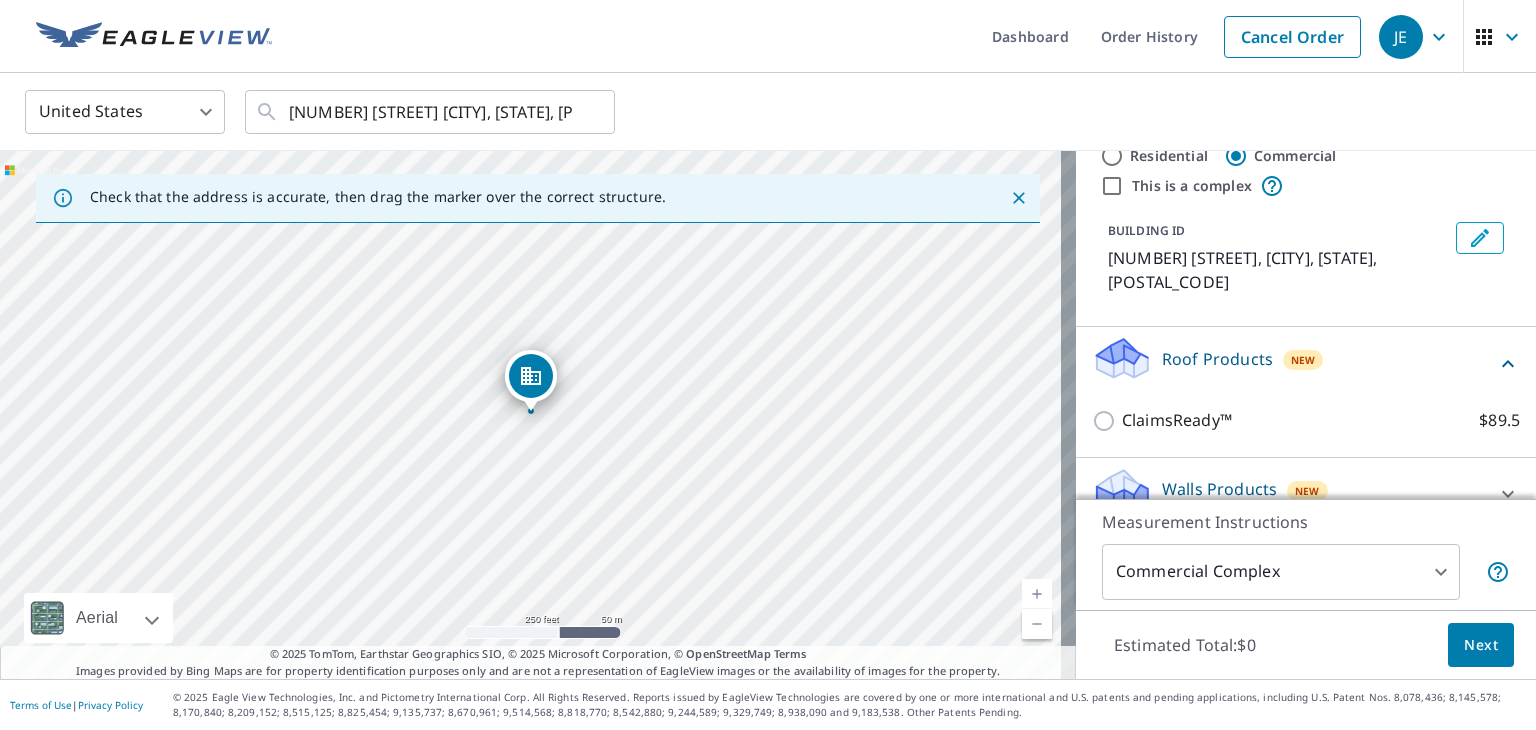 scroll, scrollTop: 63, scrollLeft: 0, axis: vertical 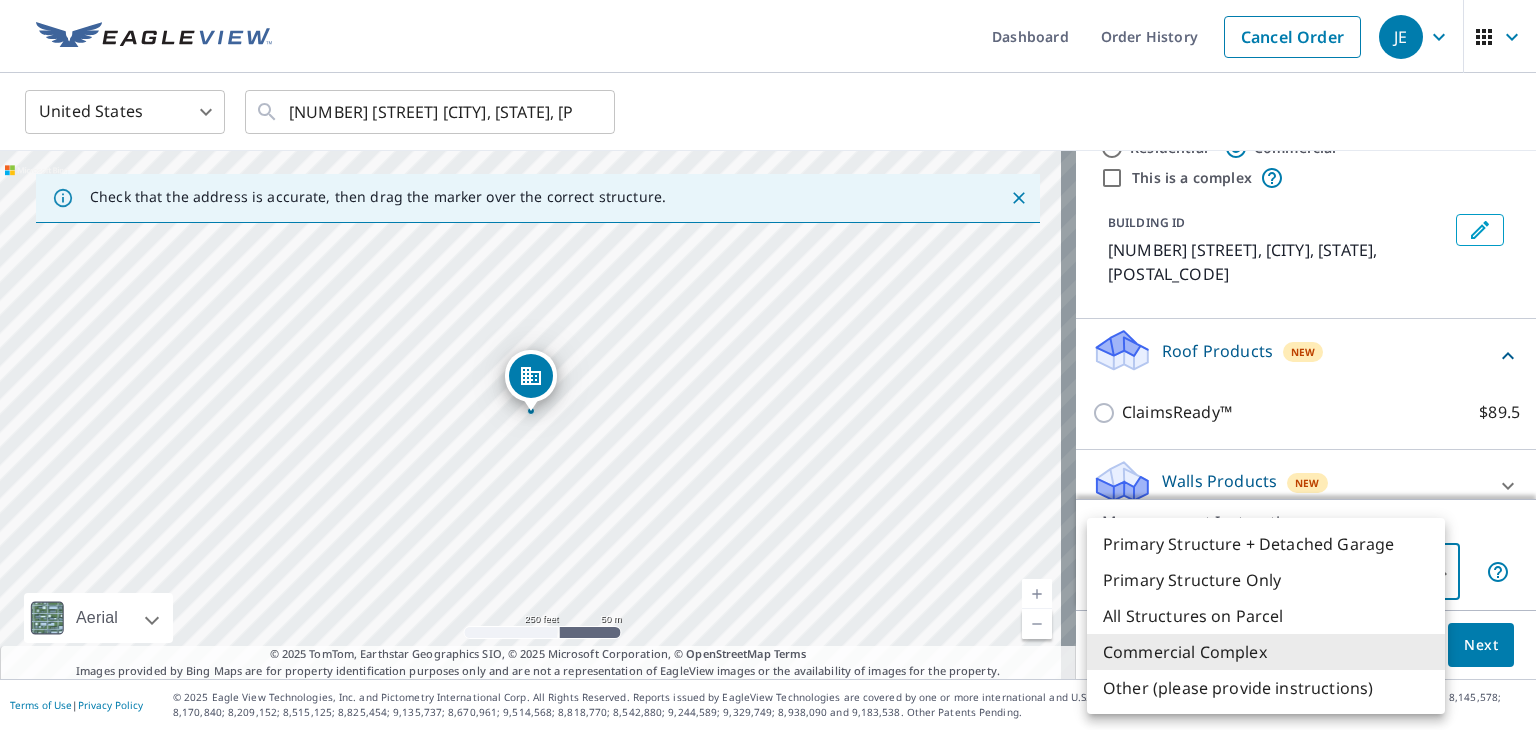 click on "JE JE
Dashboard Order History Cancel Order JE United States US ​ 1734 Mall Dr Duluth, MN 55811 ​ Check that the address is accurate, then drag the marker over the correct structure. 1734 Mall Dr Duluth, MN 55811 Aerial Road A standard road map Aerial A detailed look from above Labels Labels 250 feet 50 m © 2025 TomTom, © Vexcel Imaging, © 2025 Microsoft Corporation,  © OpenStreetMap Terms © 2025 TomTom, Earthstar Geographics SIO, © 2025 Microsoft Corporation, ©   OpenStreetMap   Terms Images provided by Bing Maps are for property identification purposes only and are not a representation of EagleView images or the availability of images for the property. PROPERTY TYPE Residential Commercial This is a complex BUILDING ID 1734 Mall Dr, Duluth, MN, 55811 Roof Products New ClaimsReady™ $89.5 Walls Products New Walls $221.25 Measurement Instructions Commercial Complex 4 ​ Estimated Total:  $0 Next Terms of Use  |  Privacy Policy
X" at bounding box center (768, 365) 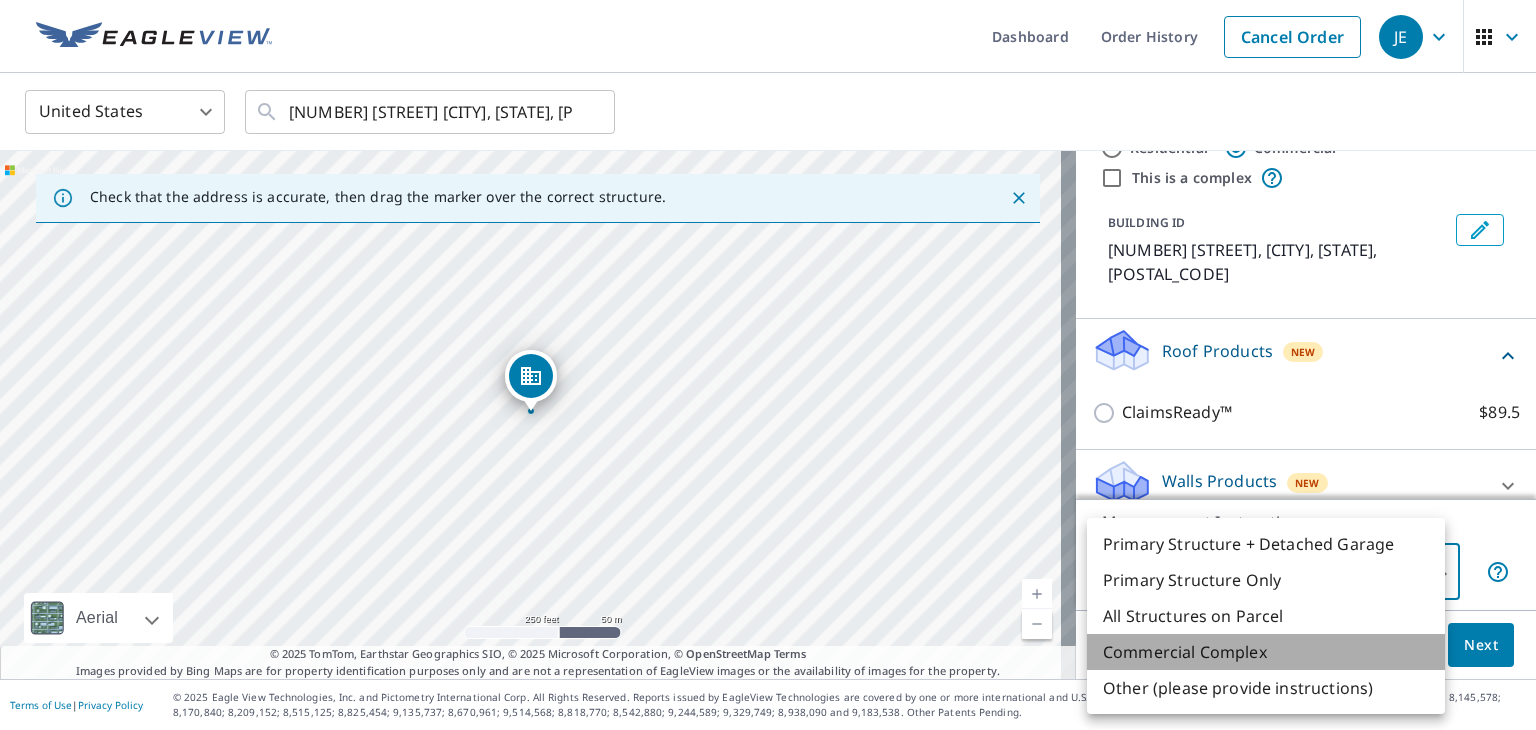 click on "Commercial Complex" at bounding box center [1266, 652] 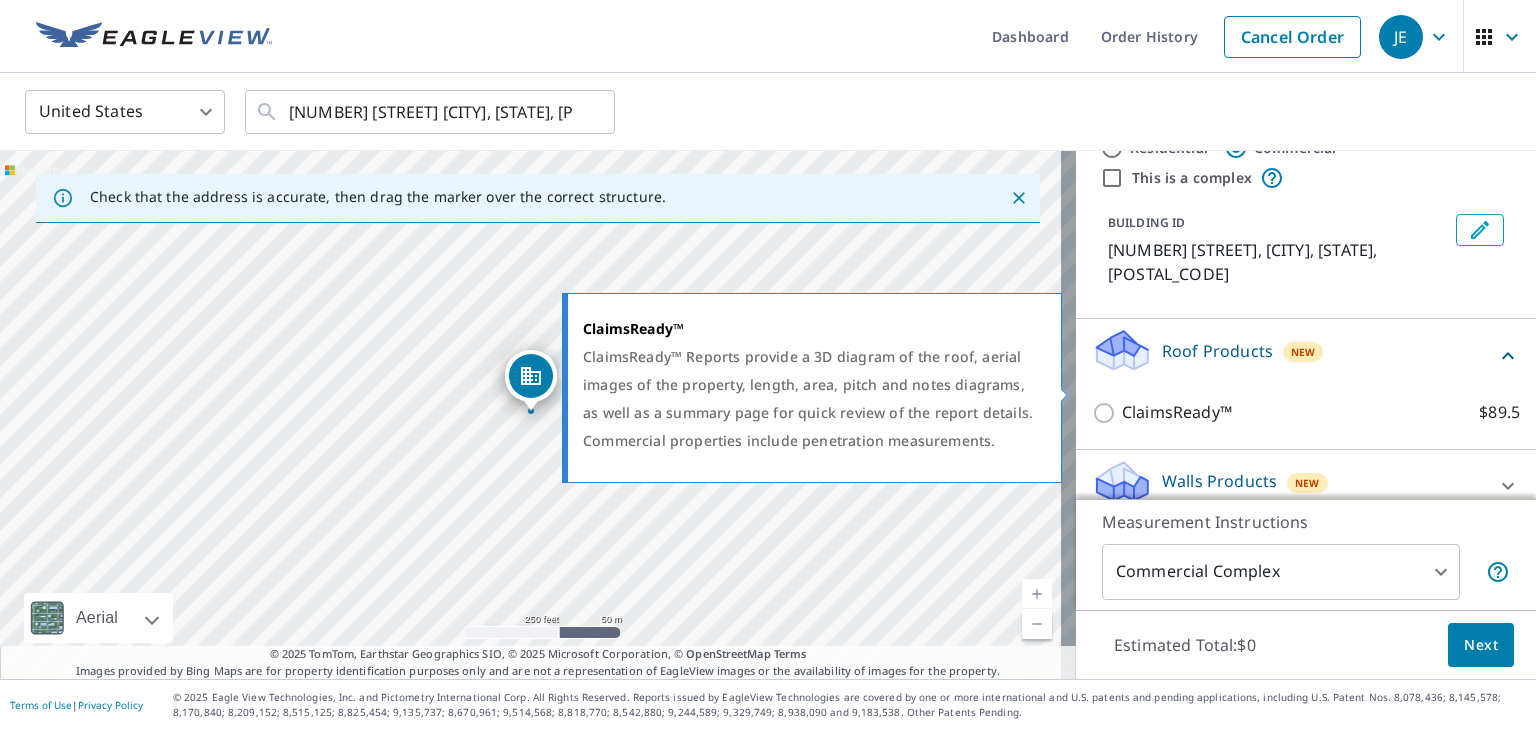 click on "ClaimsReady™" at bounding box center [1177, 412] 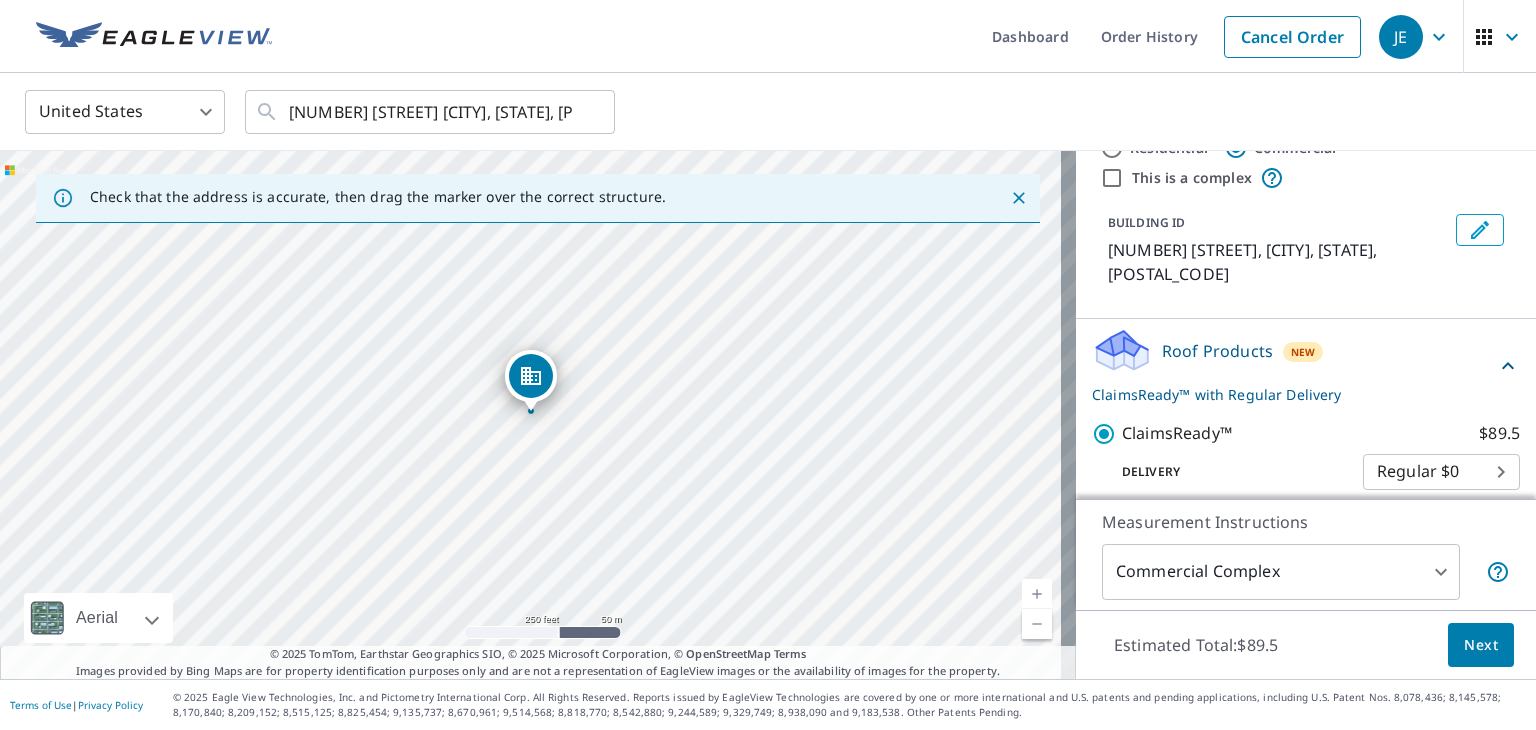scroll, scrollTop: 128, scrollLeft: 0, axis: vertical 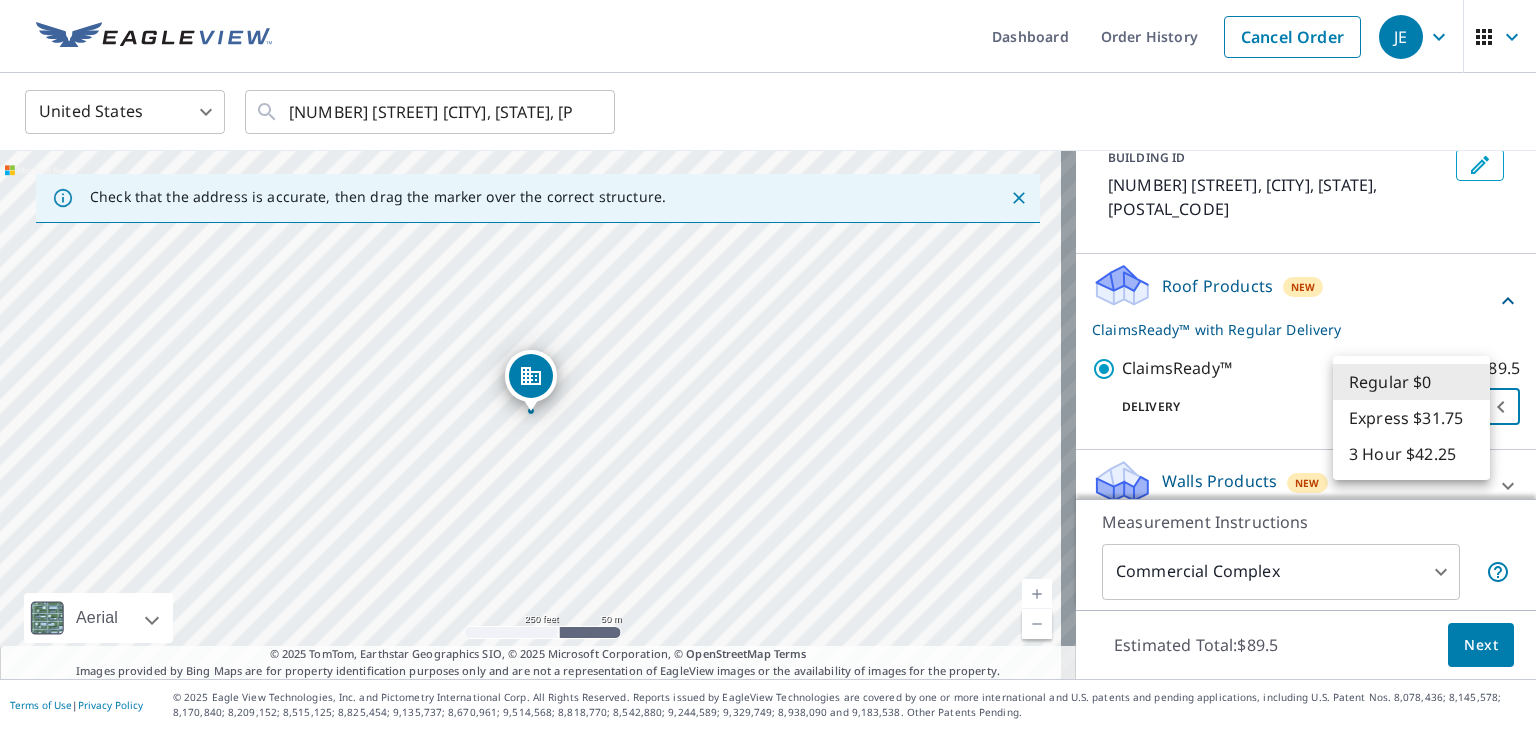 click on "JE JE
Dashboard Order History Cancel Order JE United States US ​ 1734 Mall Dr Duluth, MN 55811 ​ Check that the address is accurate, then drag the marker over the correct structure. 1734 Mall Dr Duluth, MN 55811 Aerial Road A standard road map Aerial A detailed look from above Labels Labels 250 feet 50 m © 2025 TomTom, © Vexcel Imaging, © 2025 Microsoft Corporation,  © OpenStreetMap Terms © 2025 TomTom, Earthstar Geographics SIO, © 2025 Microsoft Corporation, ©   OpenStreetMap   Terms Images provided by Bing Maps are for property identification purposes only and are not a representation of EagleView images or the availability of images for the property. PROPERTY TYPE Residential Commercial This is a complex BUILDING ID 1734 Mall Dr, Duluth, MN, 55811 Roof Products New ClaimsReady™ with Regular Delivery ClaimsReady™ $89.5 Delivery Regular $0 8 ​ Walls Products New Walls $221.25 Measurement Instructions Commercial Complex 4 ​ Estimated Total:  $89.5 Next Terms of Use  |  Privacy Policy" at bounding box center (768, 365) 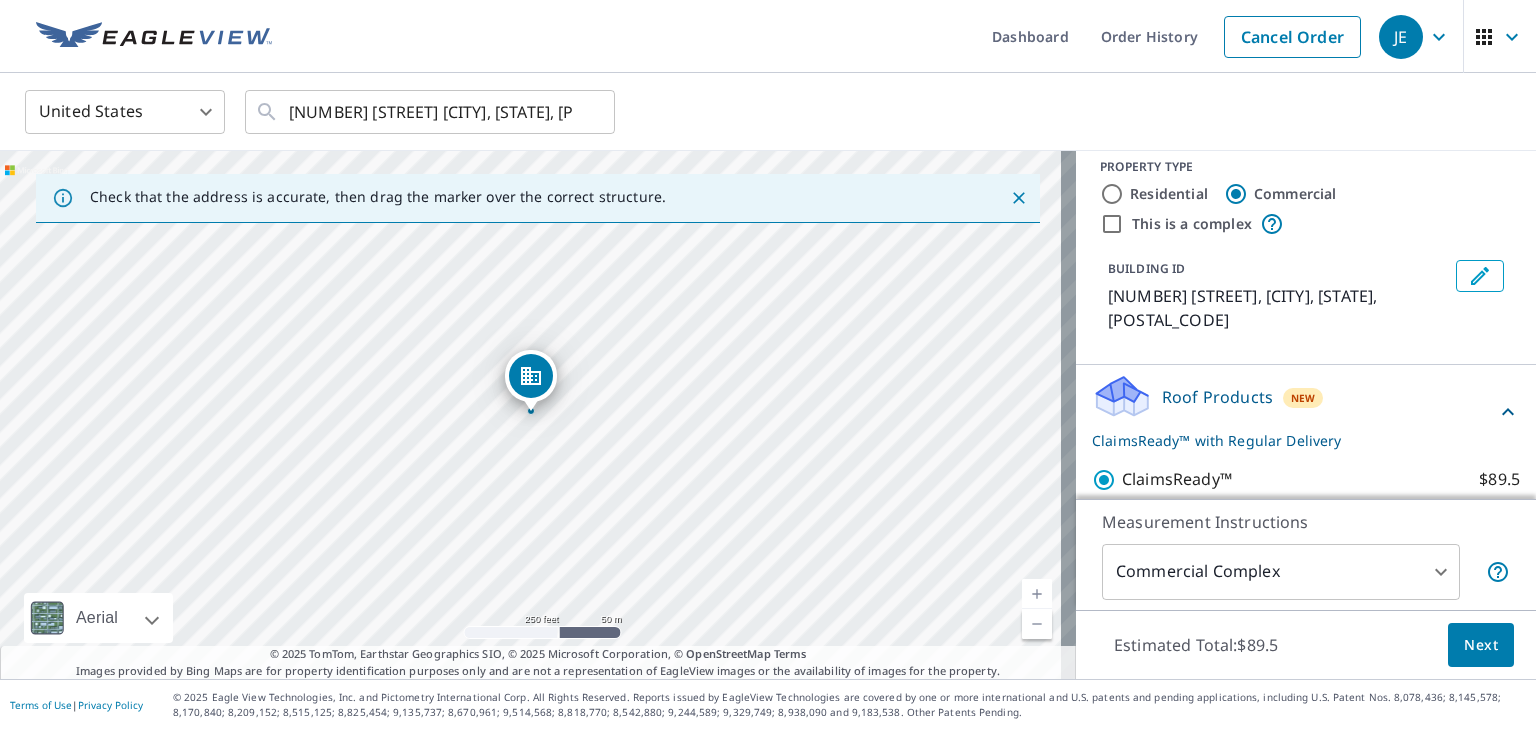 scroll, scrollTop: 0, scrollLeft: 0, axis: both 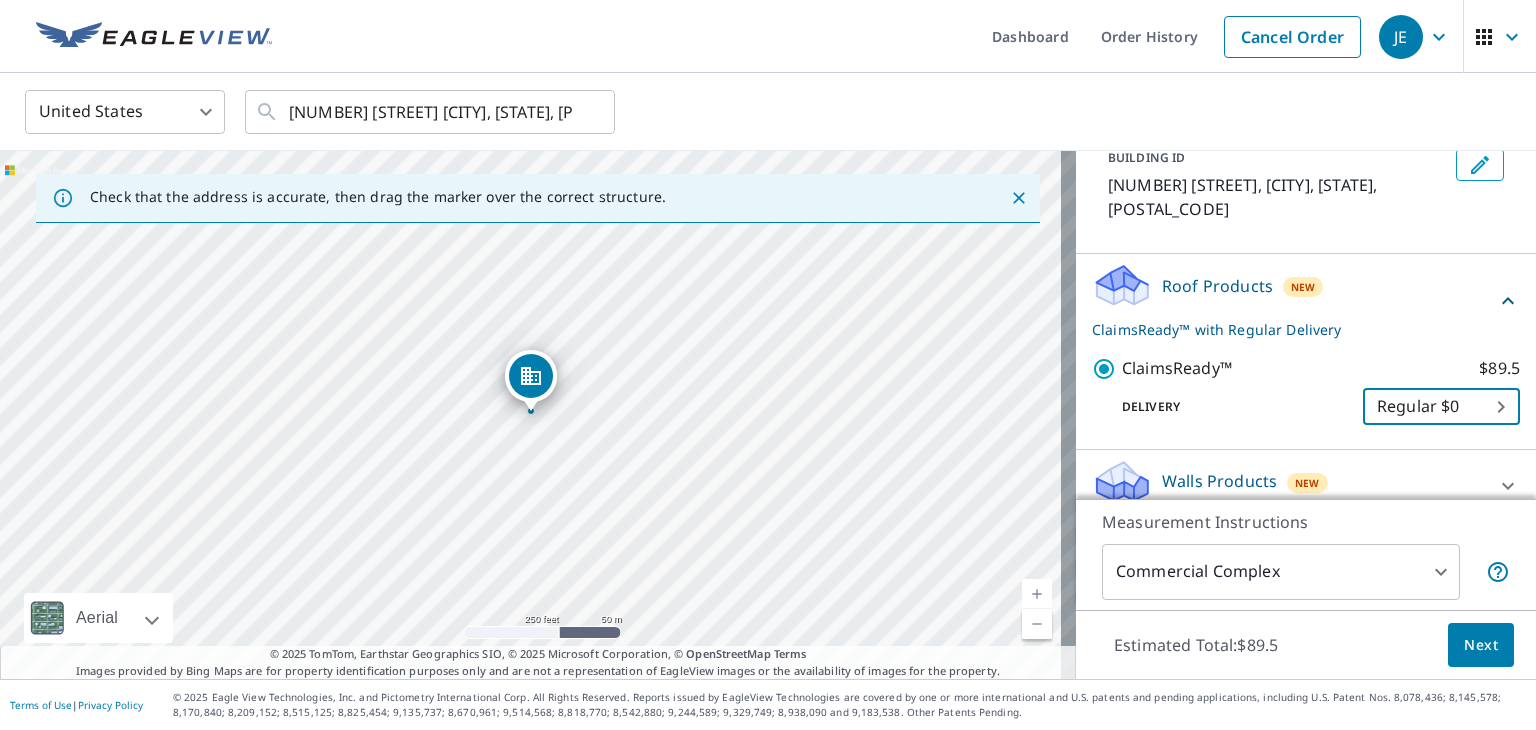 click on "Walls Products" at bounding box center [1219, 481] 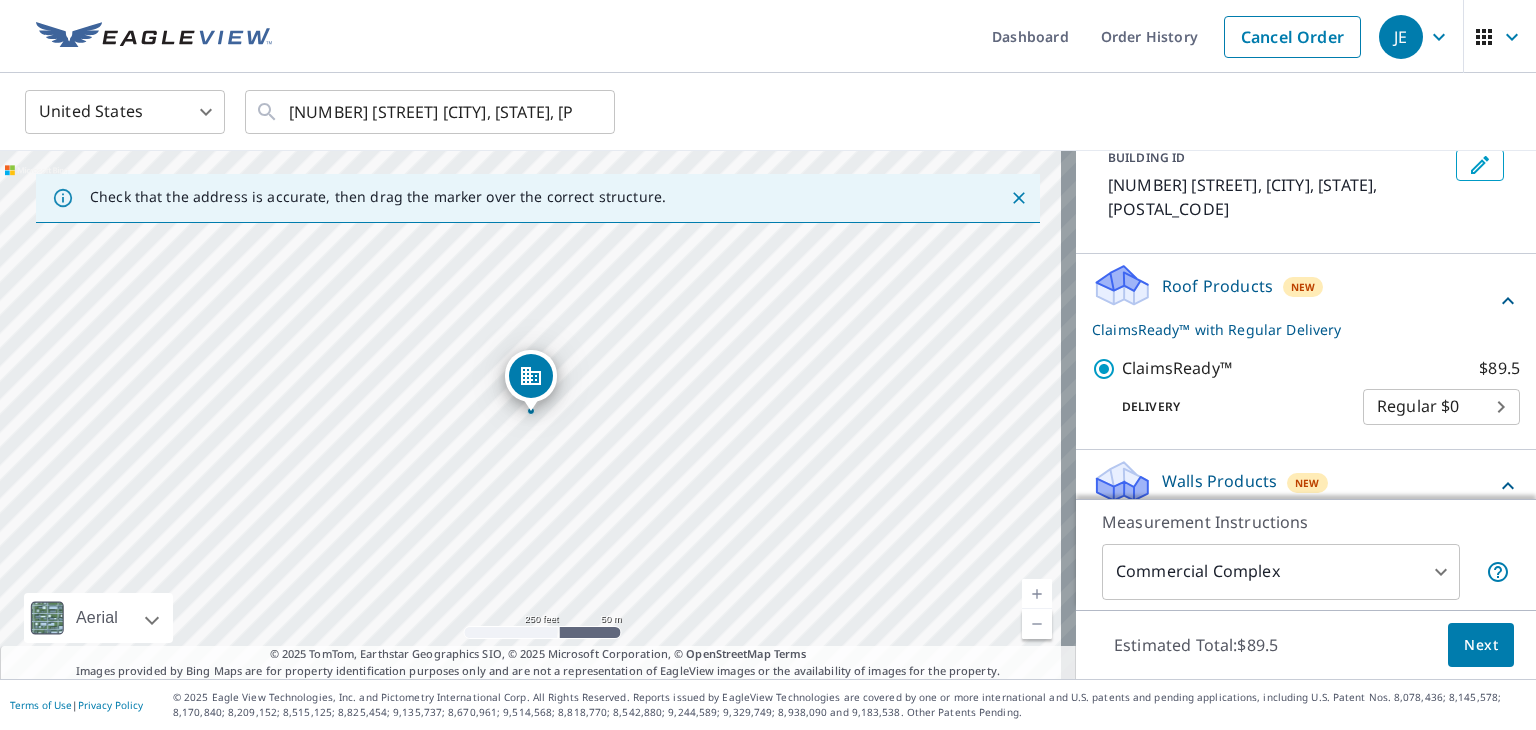 scroll, scrollTop: 184, scrollLeft: 0, axis: vertical 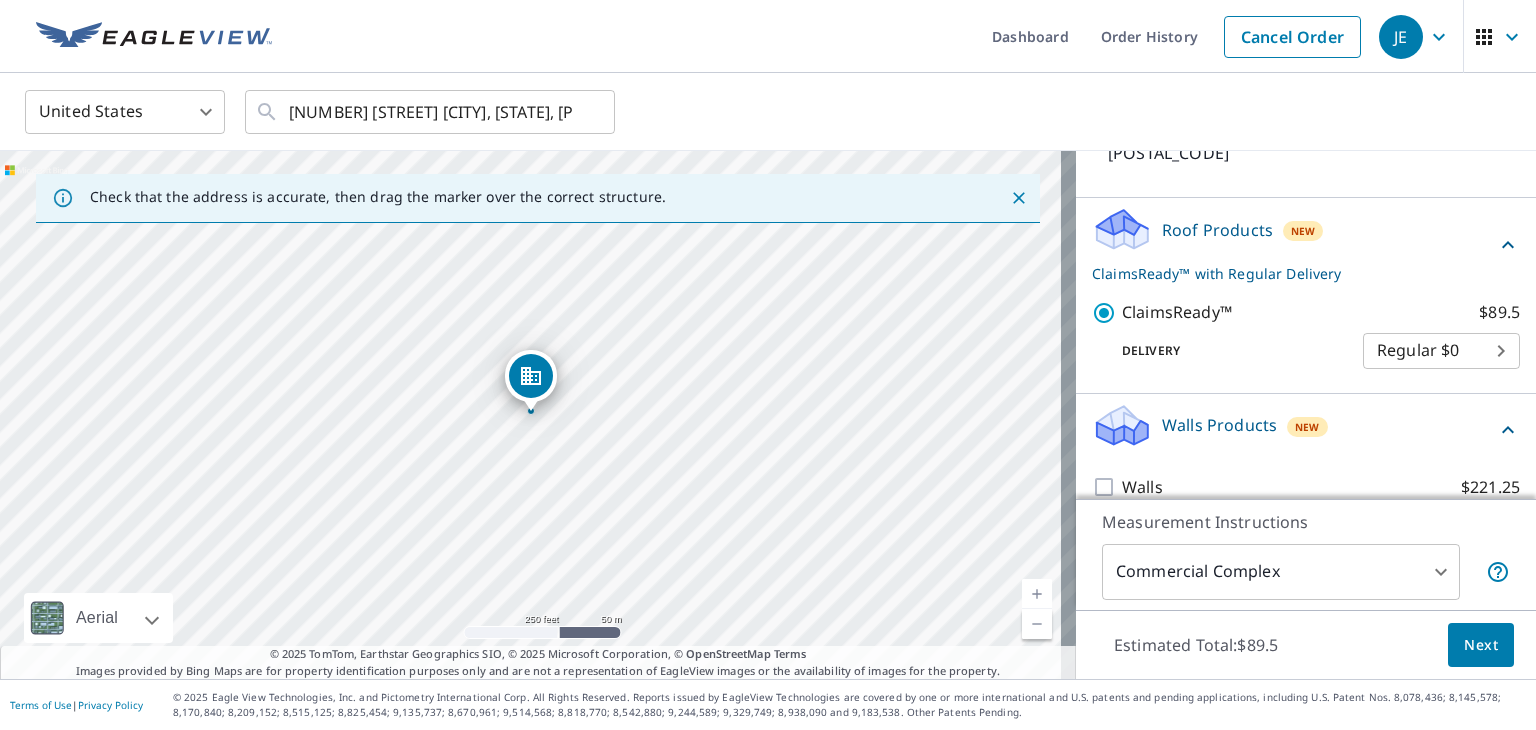 click on "Walls Products" at bounding box center [1219, 425] 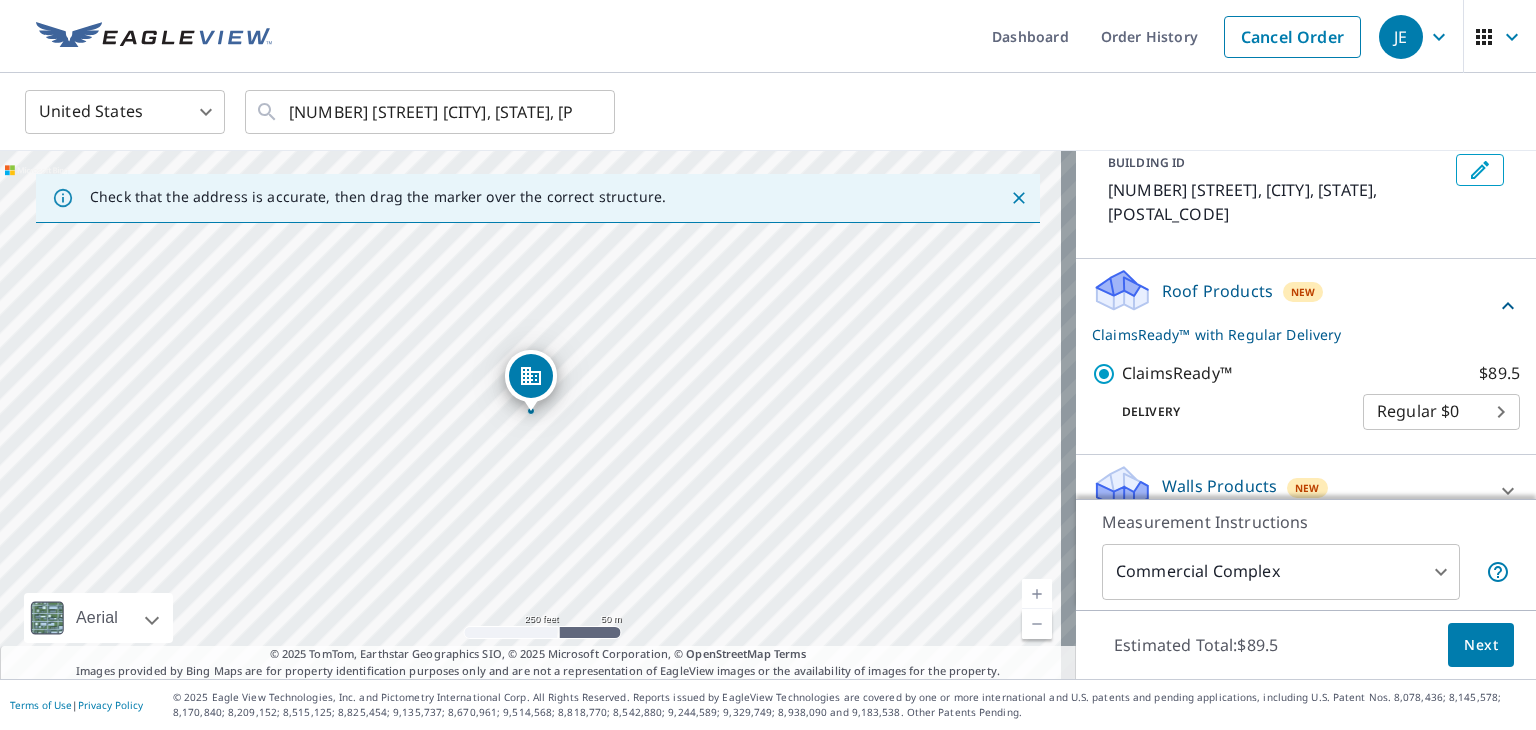 scroll, scrollTop: 128, scrollLeft: 0, axis: vertical 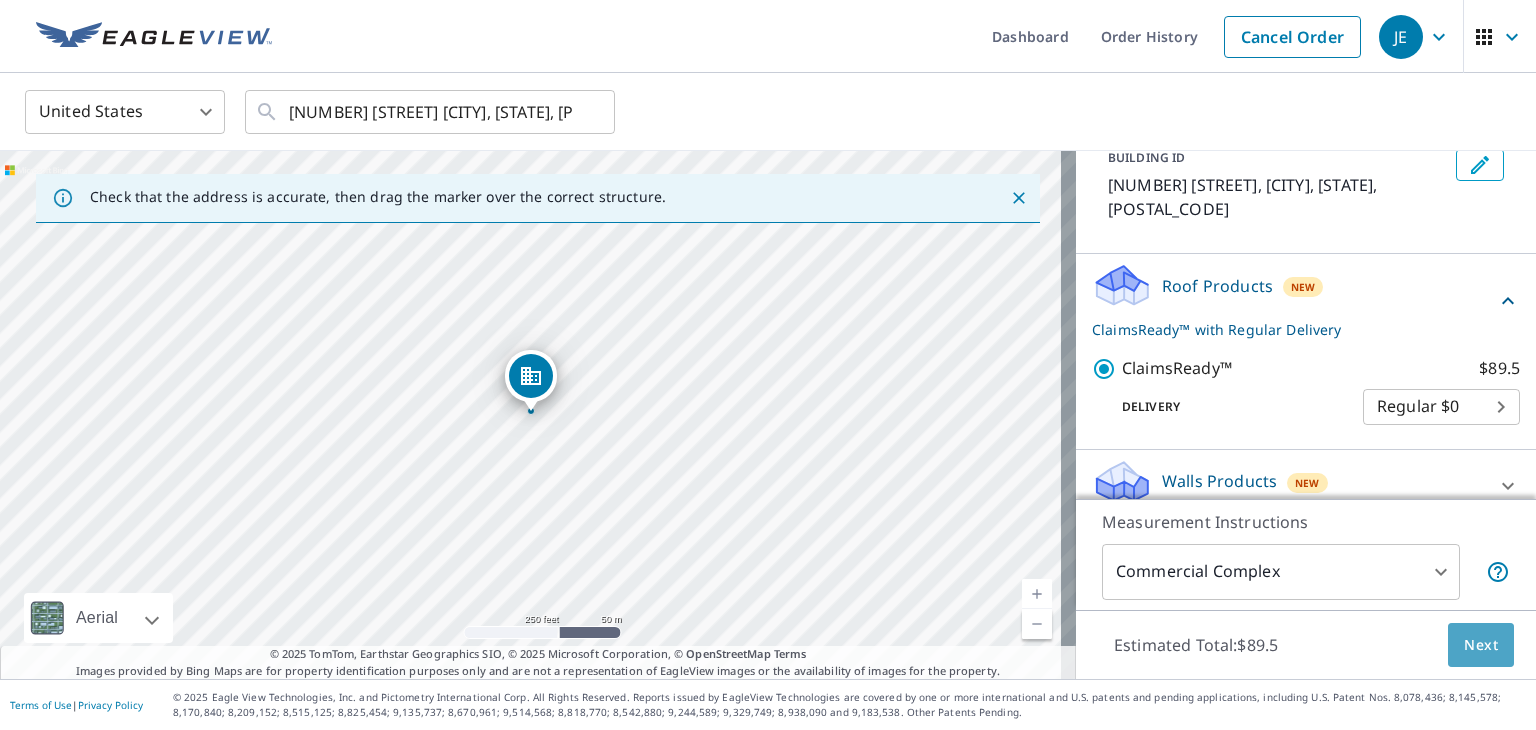 click on "Next" at bounding box center (1481, 645) 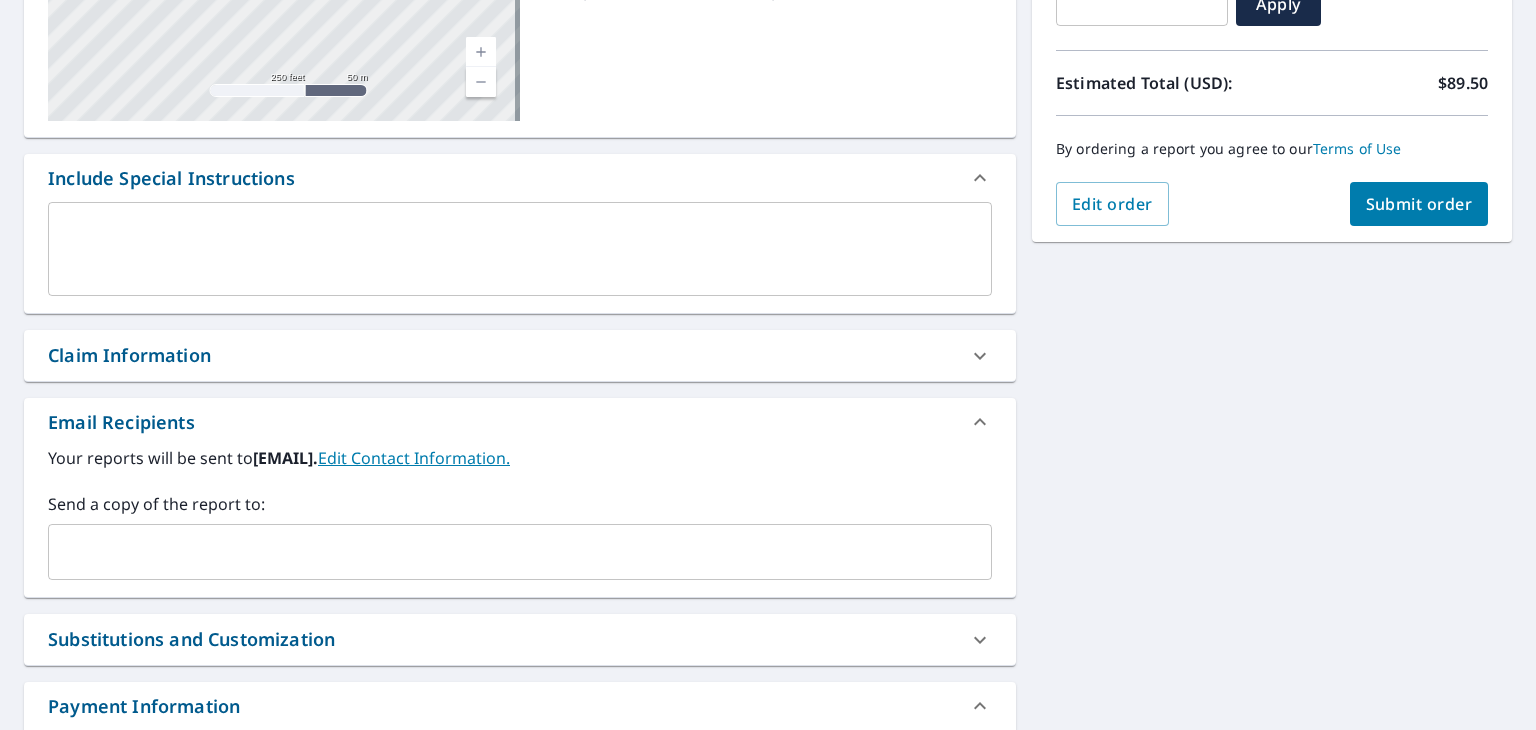 scroll, scrollTop: 406, scrollLeft: 0, axis: vertical 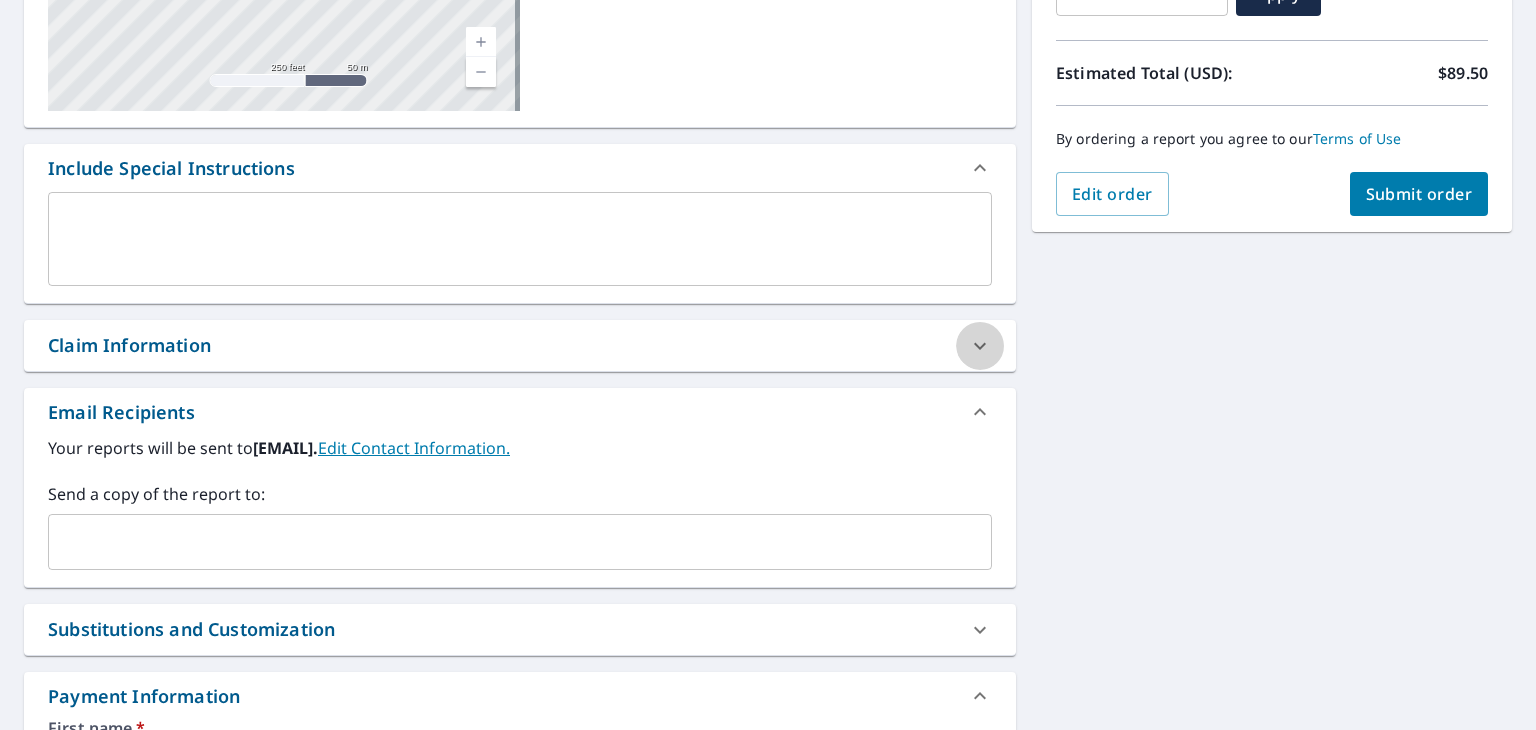 click at bounding box center (980, 346) 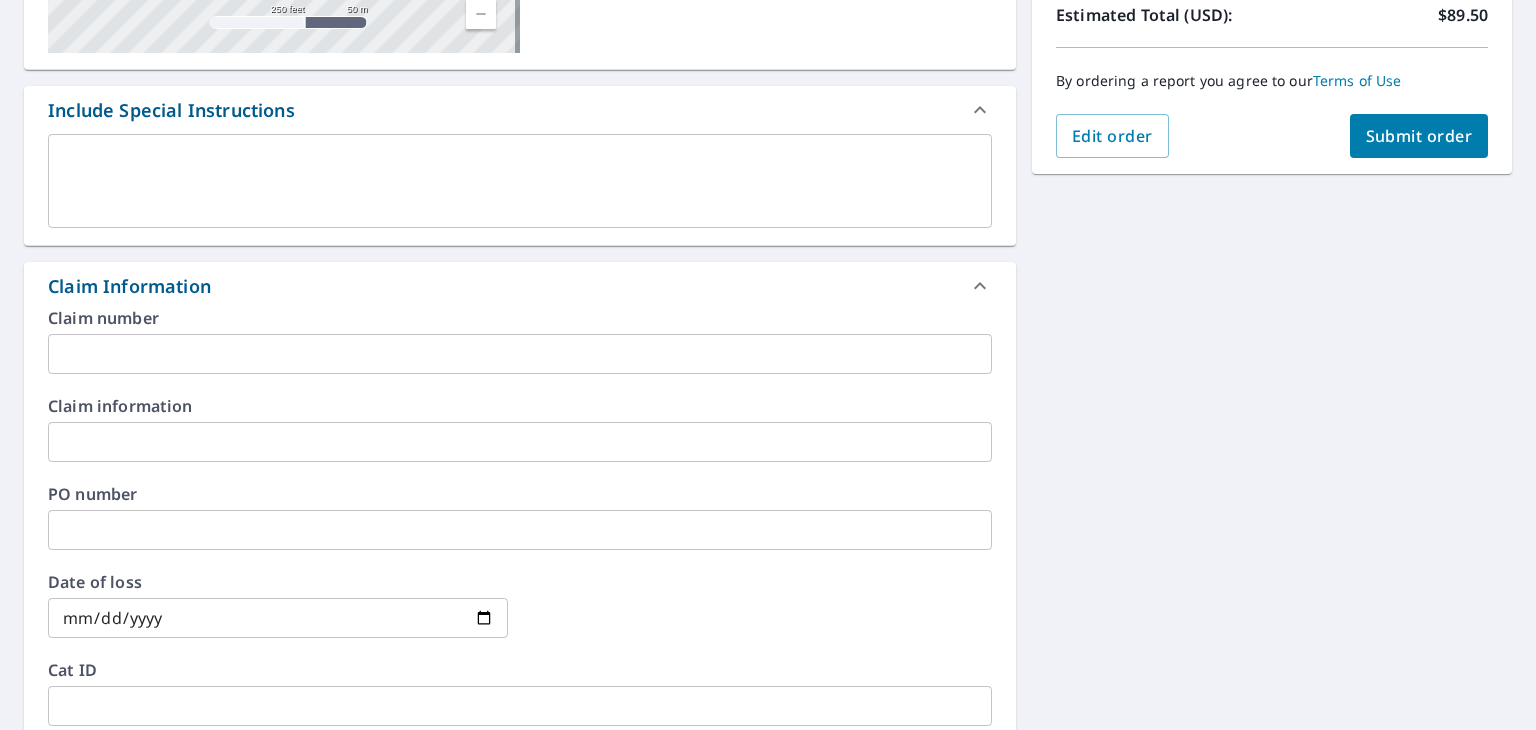 scroll, scrollTop: 459, scrollLeft: 0, axis: vertical 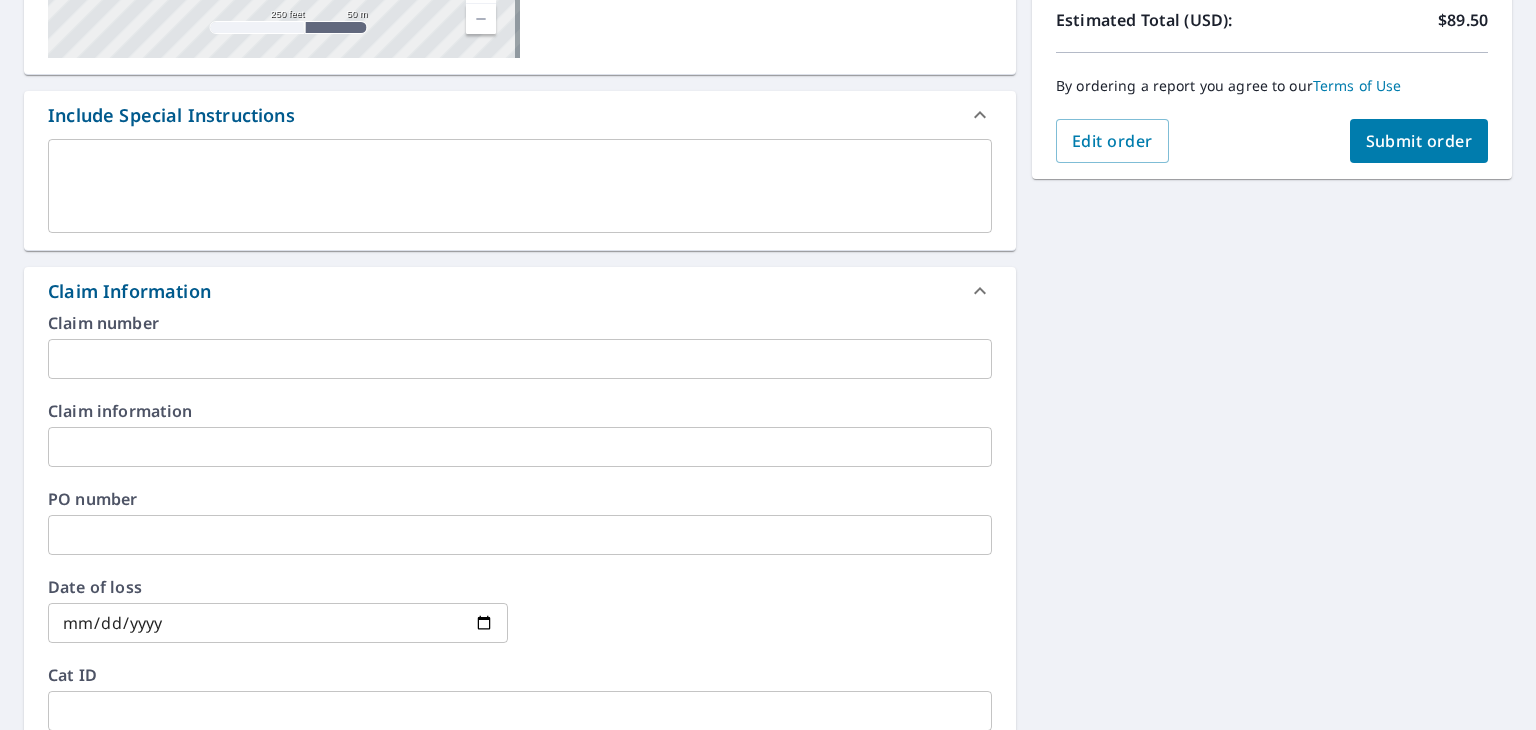 click 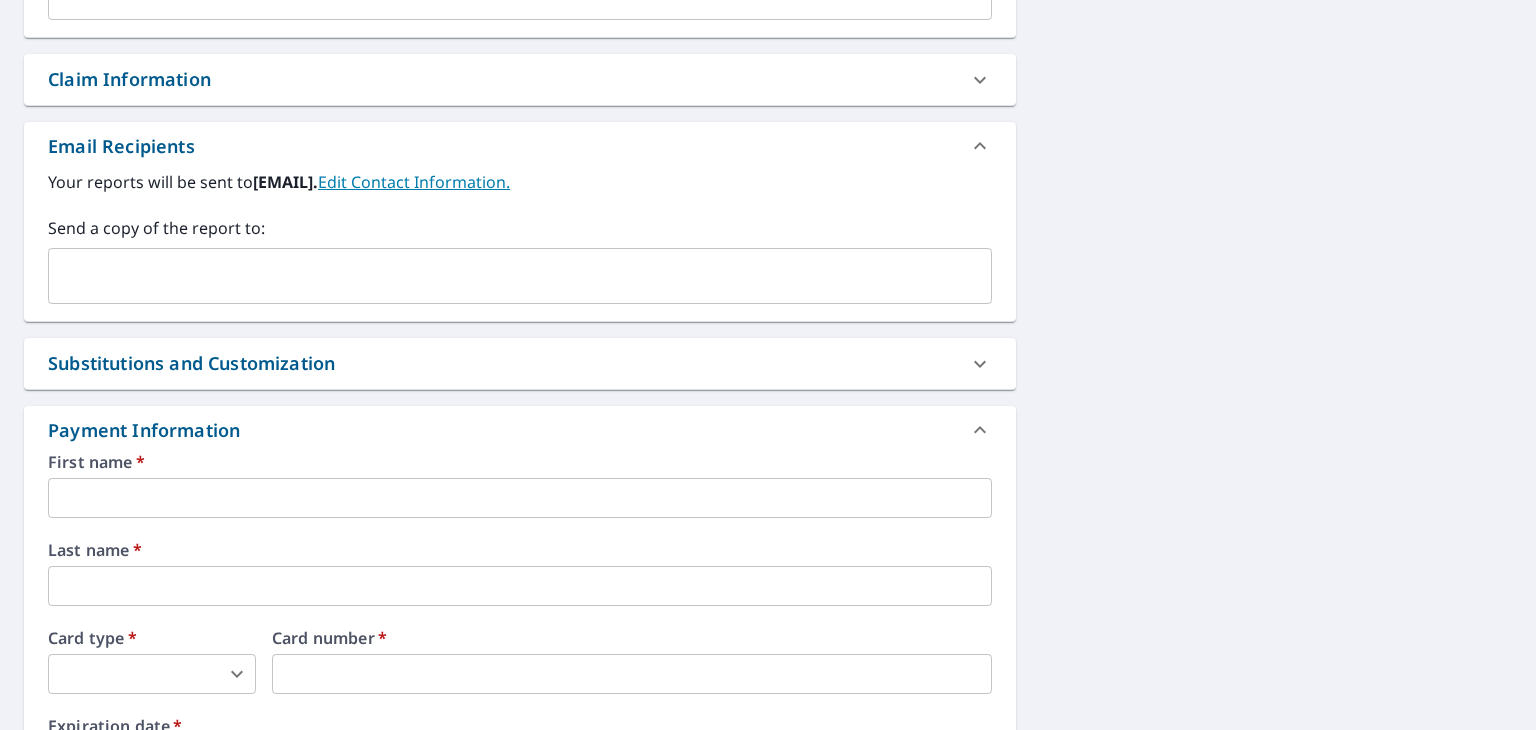 scroll, scrollTop: 682, scrollLeft: 0, axis: vertical 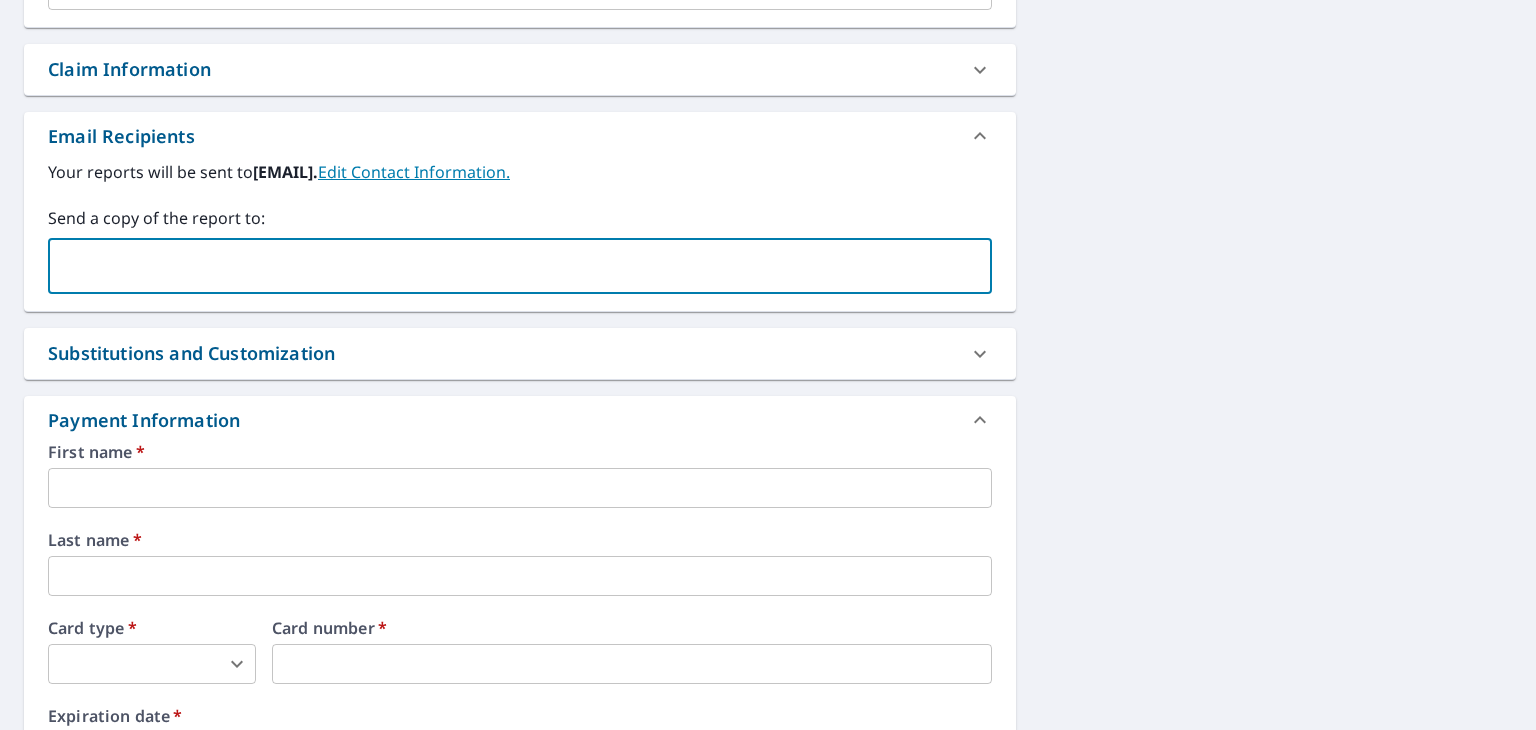 click at bounding box center (505, 266) 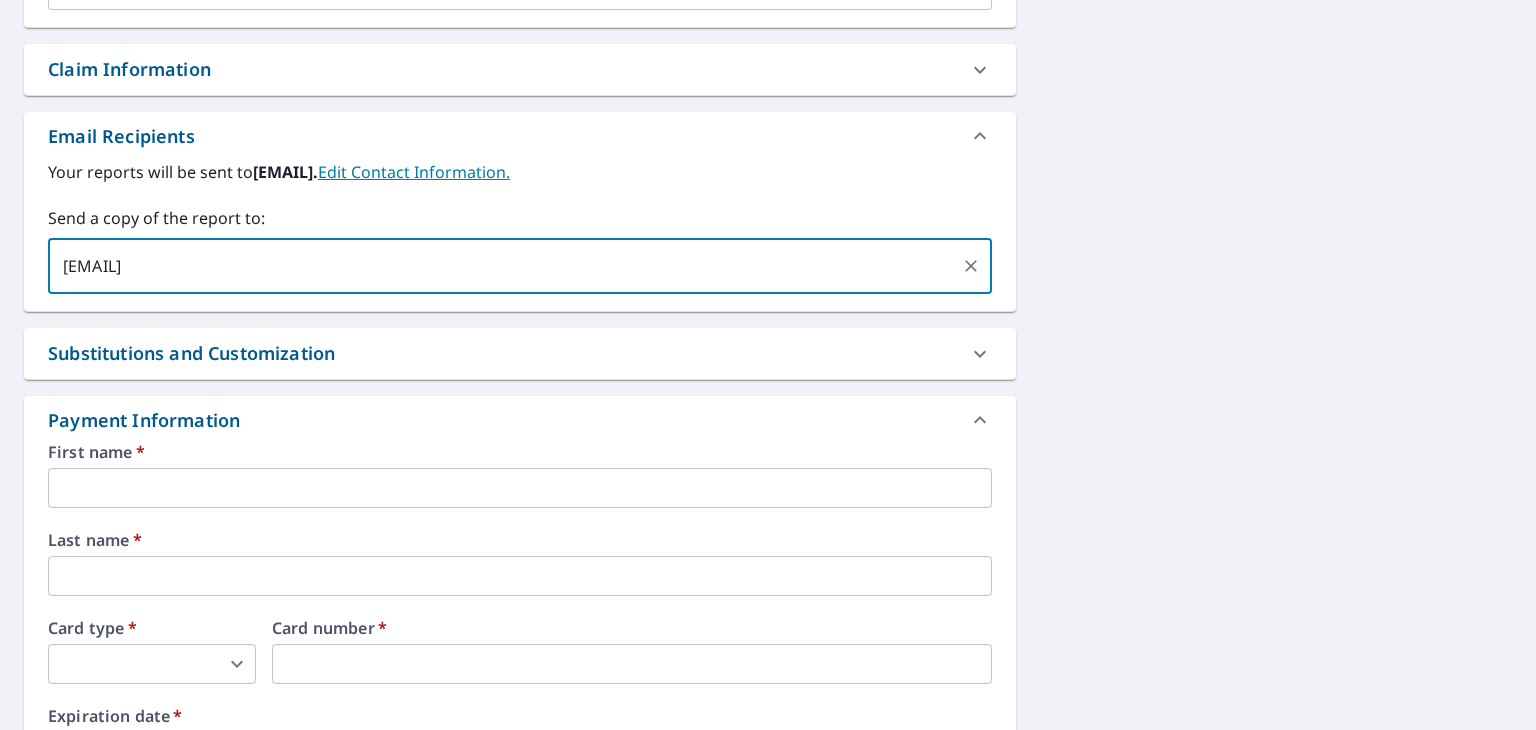 type on "jordan@vikingadjusting.com" 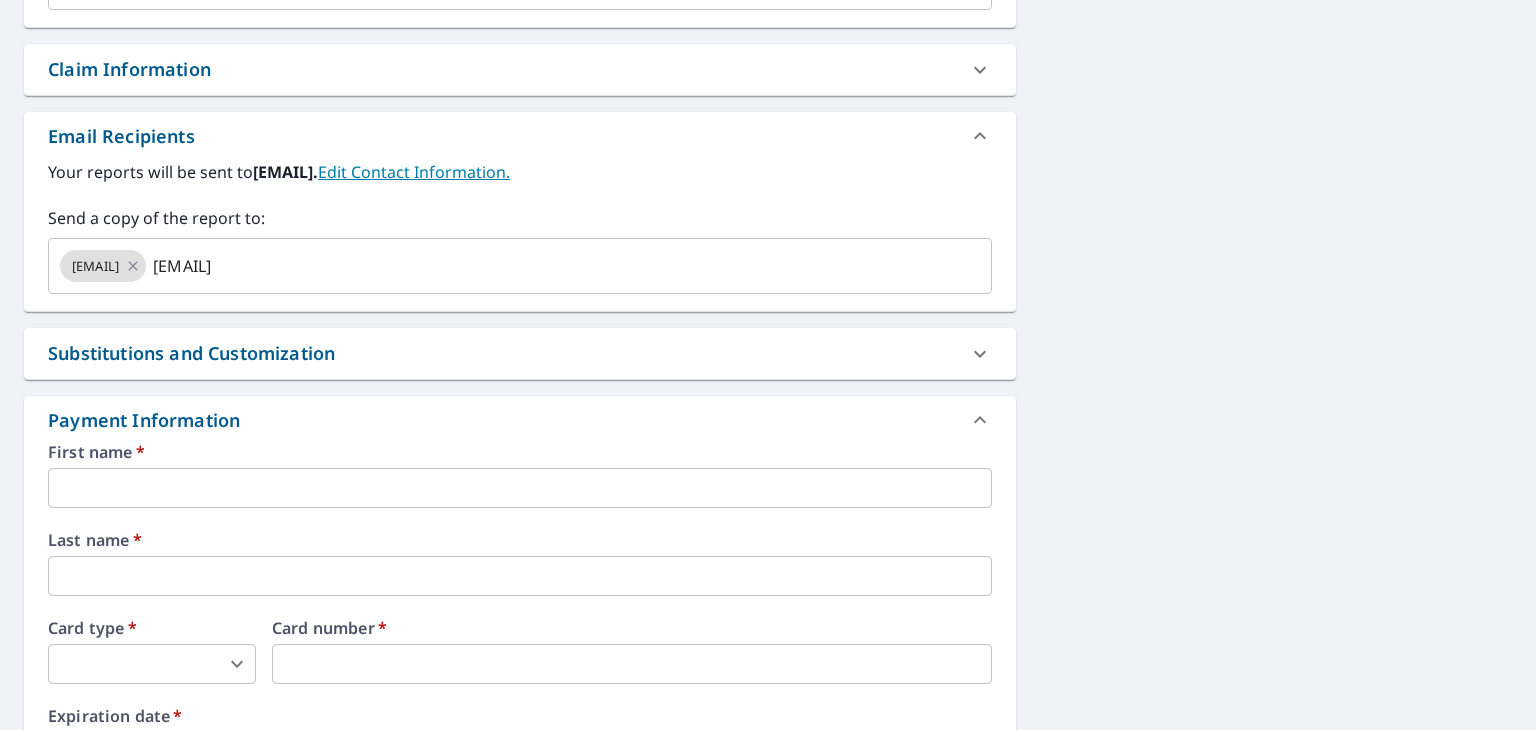 type 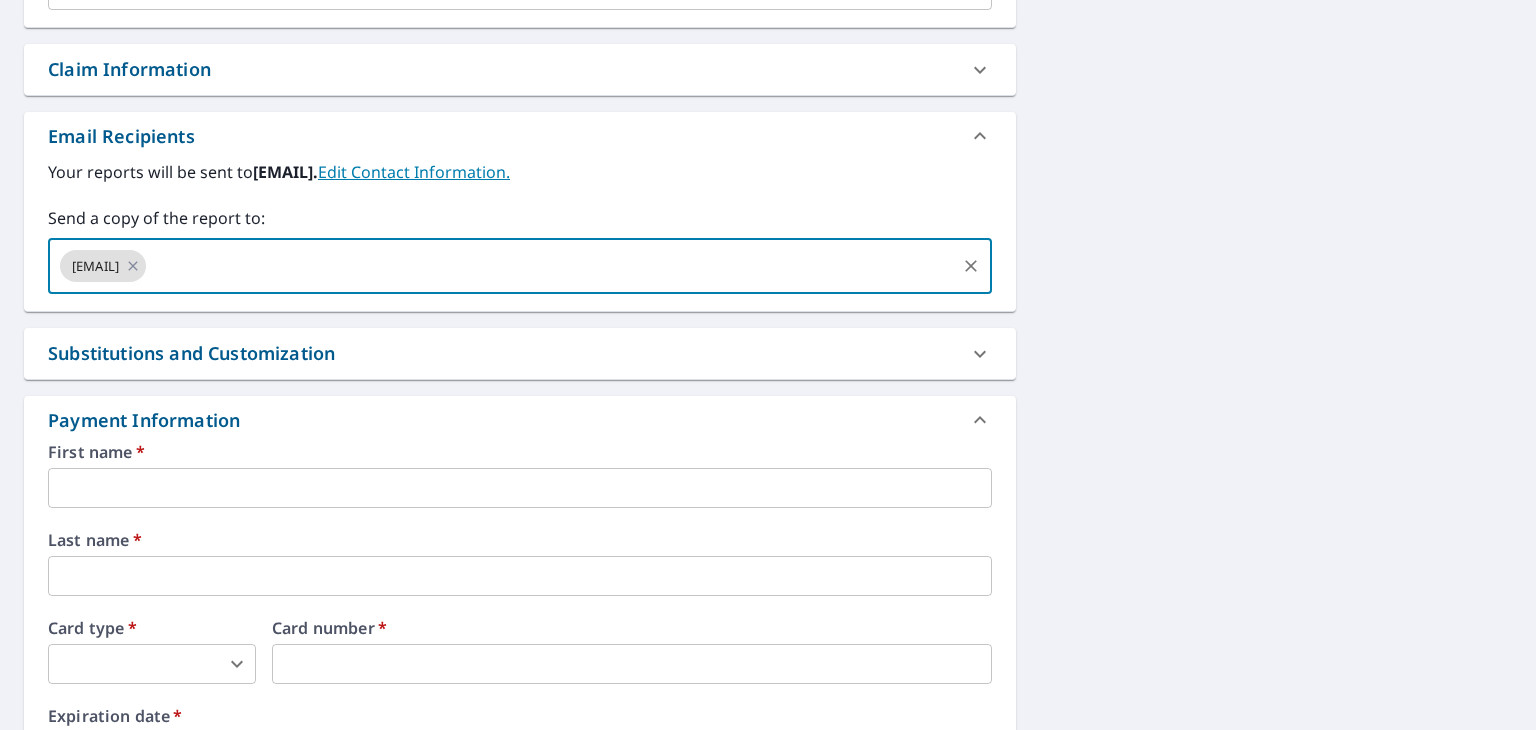 click on "Payment Information" at bounding box center (502, 420) 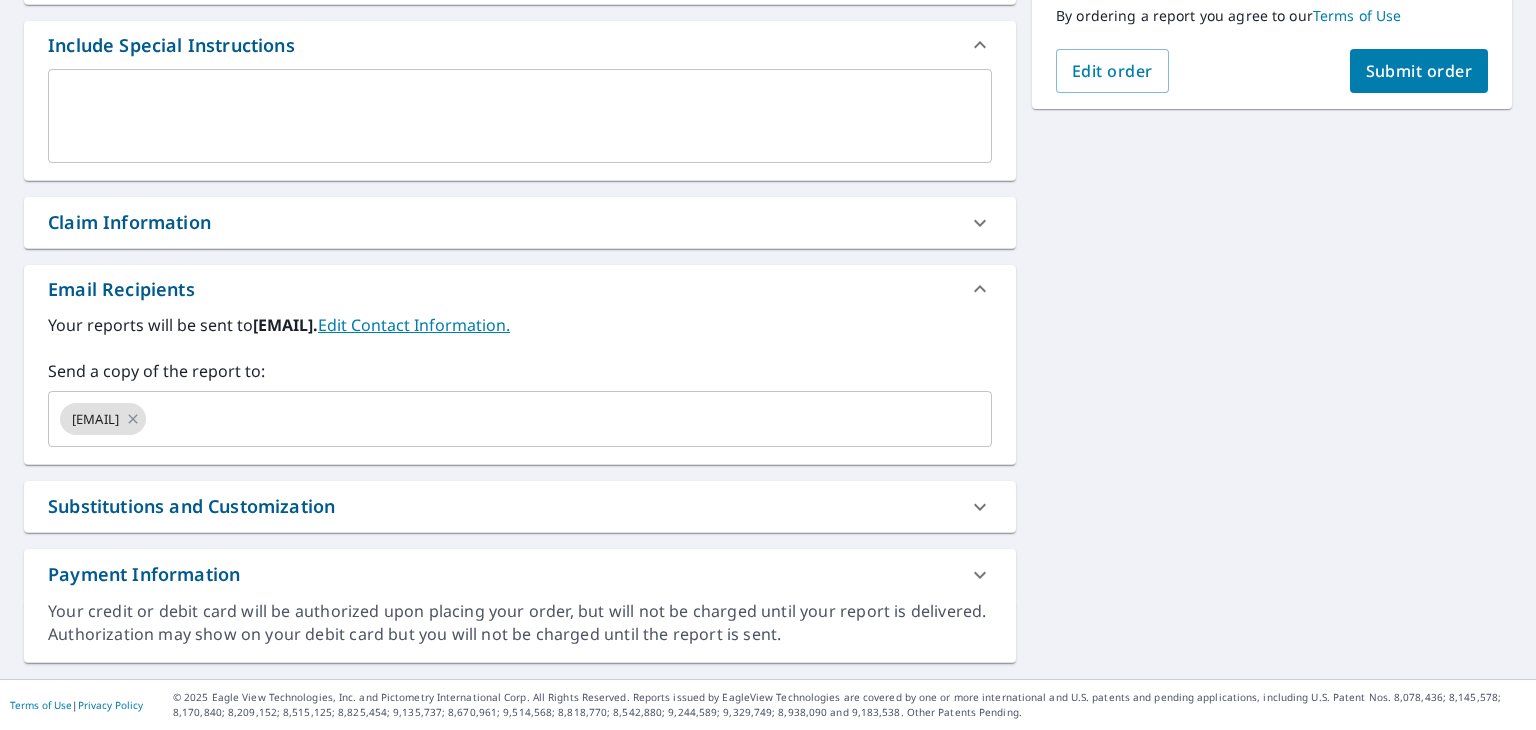 scroll, scrollTop: 528, scrollLeft: 0, axis: vertical 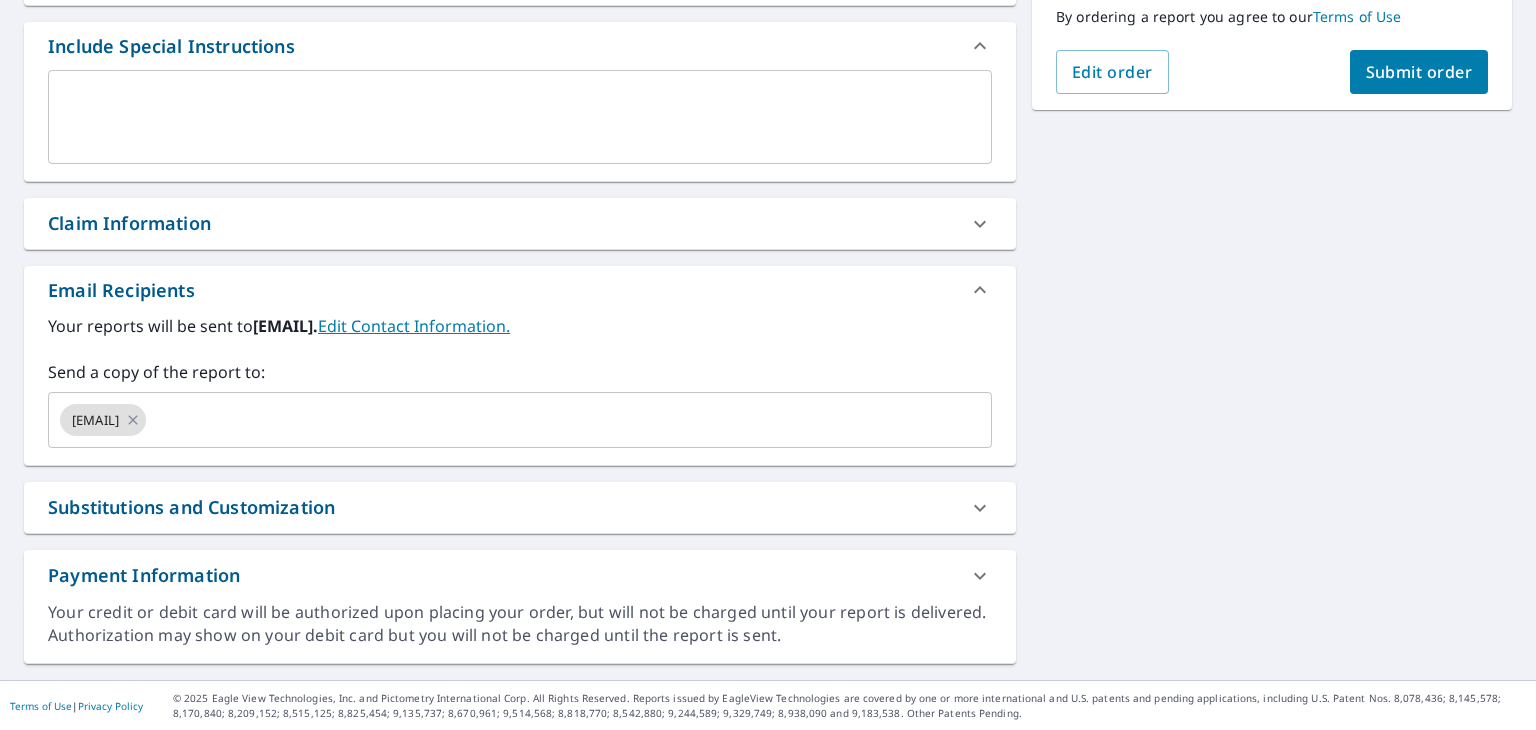 click on "Your reports will be sent to  frontdesk@vikingadjusting.com.  Edit Contact Information. Send a copy of the report to: jordan@vikingadjusting.com ​" at bounding box center [520, 125] 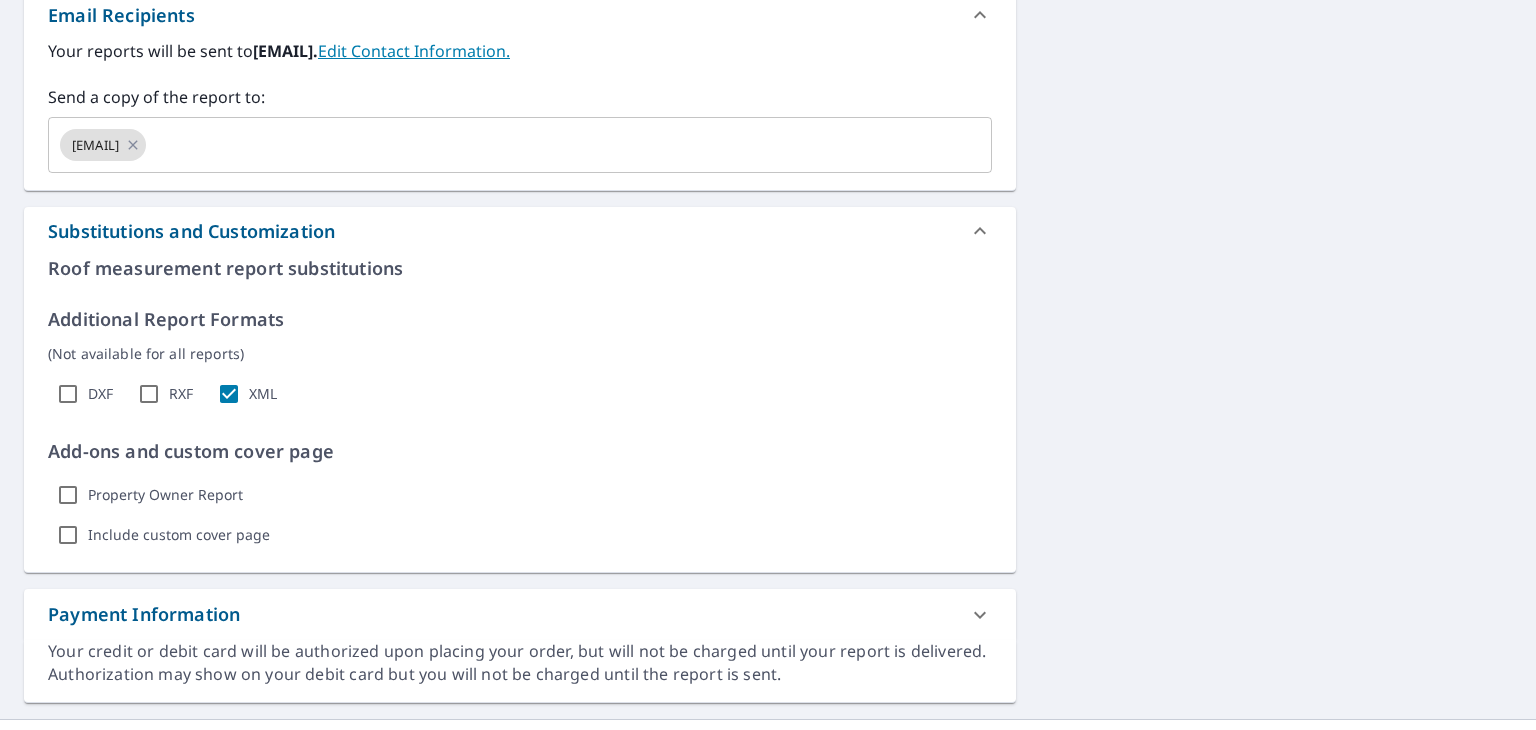 scroll, scrollTop: 841, scrollLeft: 0, axis: vertical 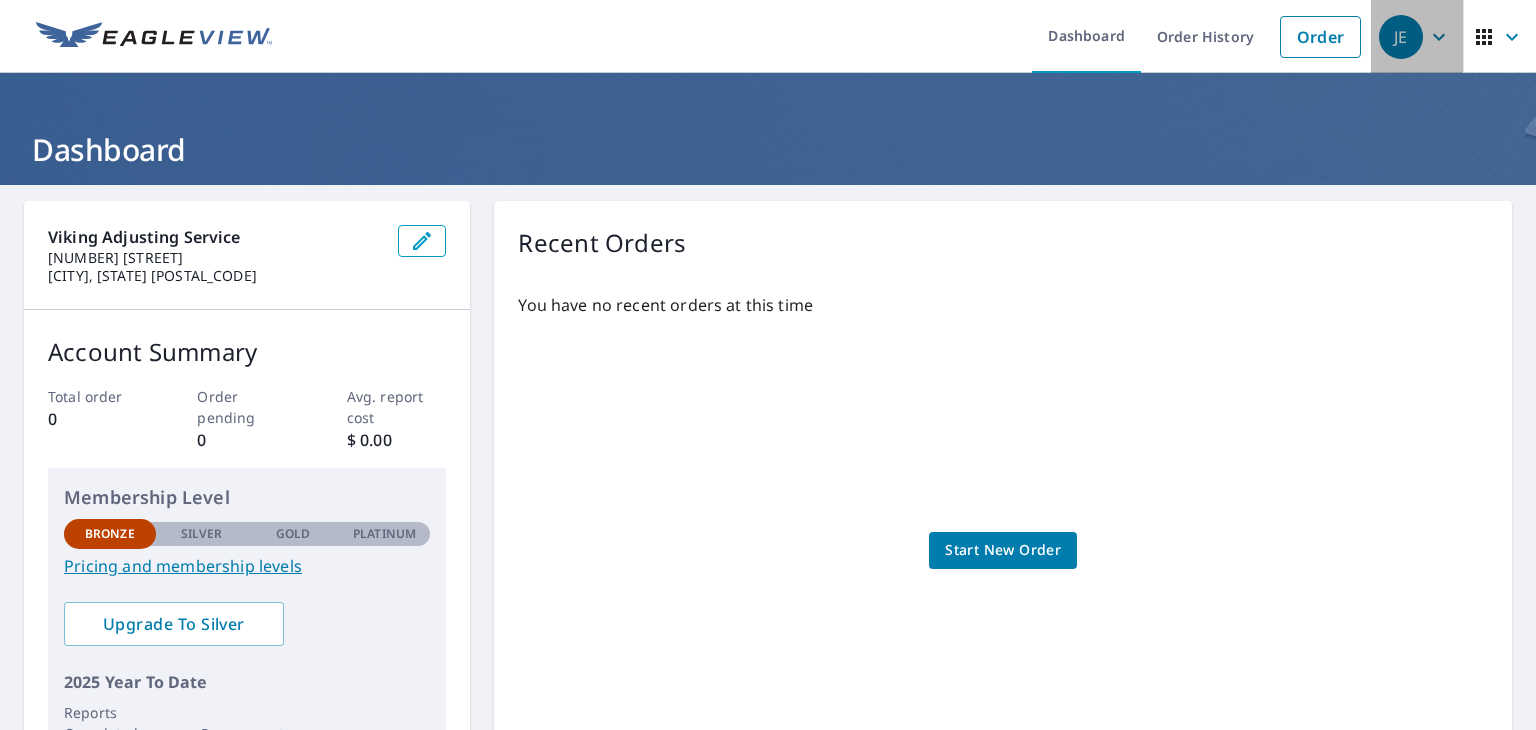 click on "JE" at bounding box center [1401, 37] 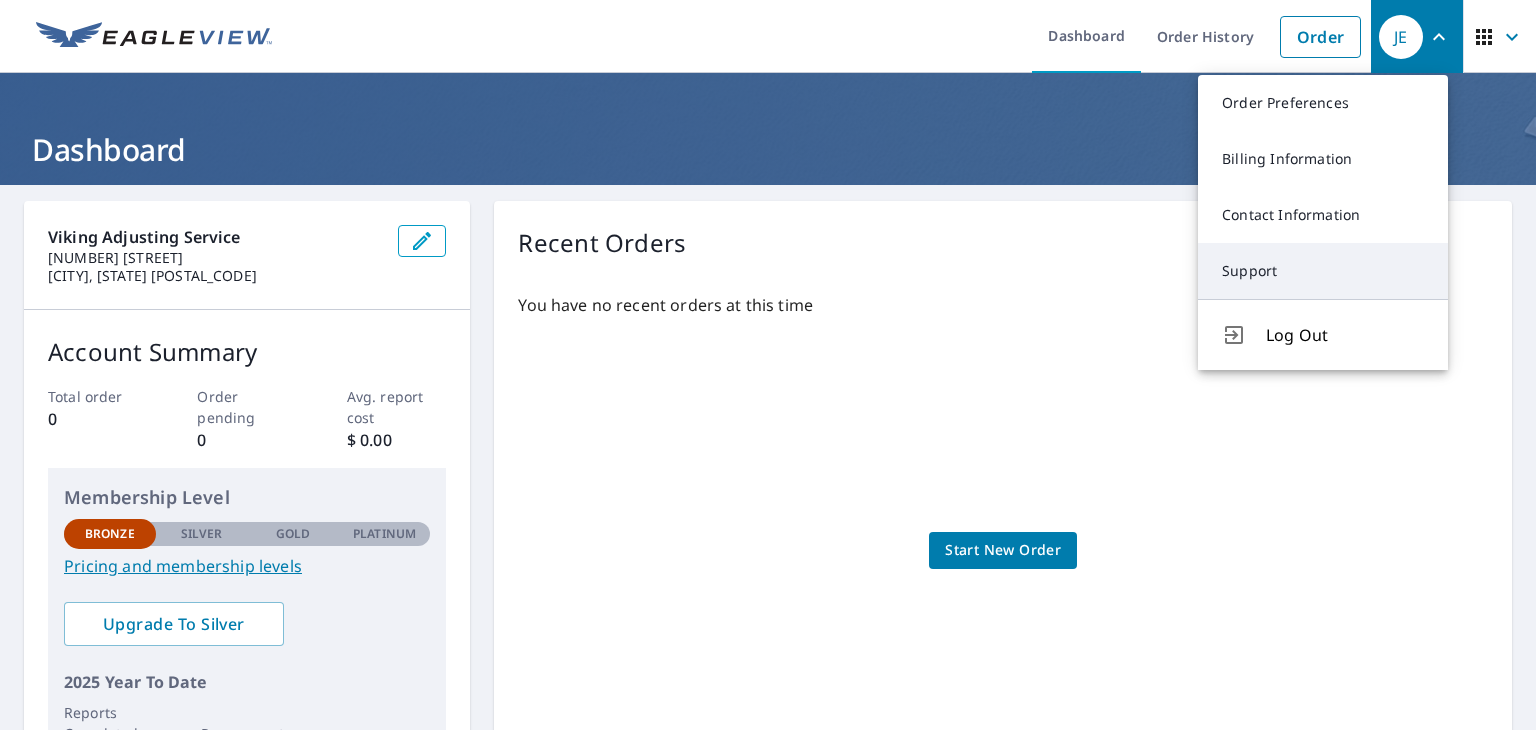 click on "Support" at bounding box center [1323, 271] 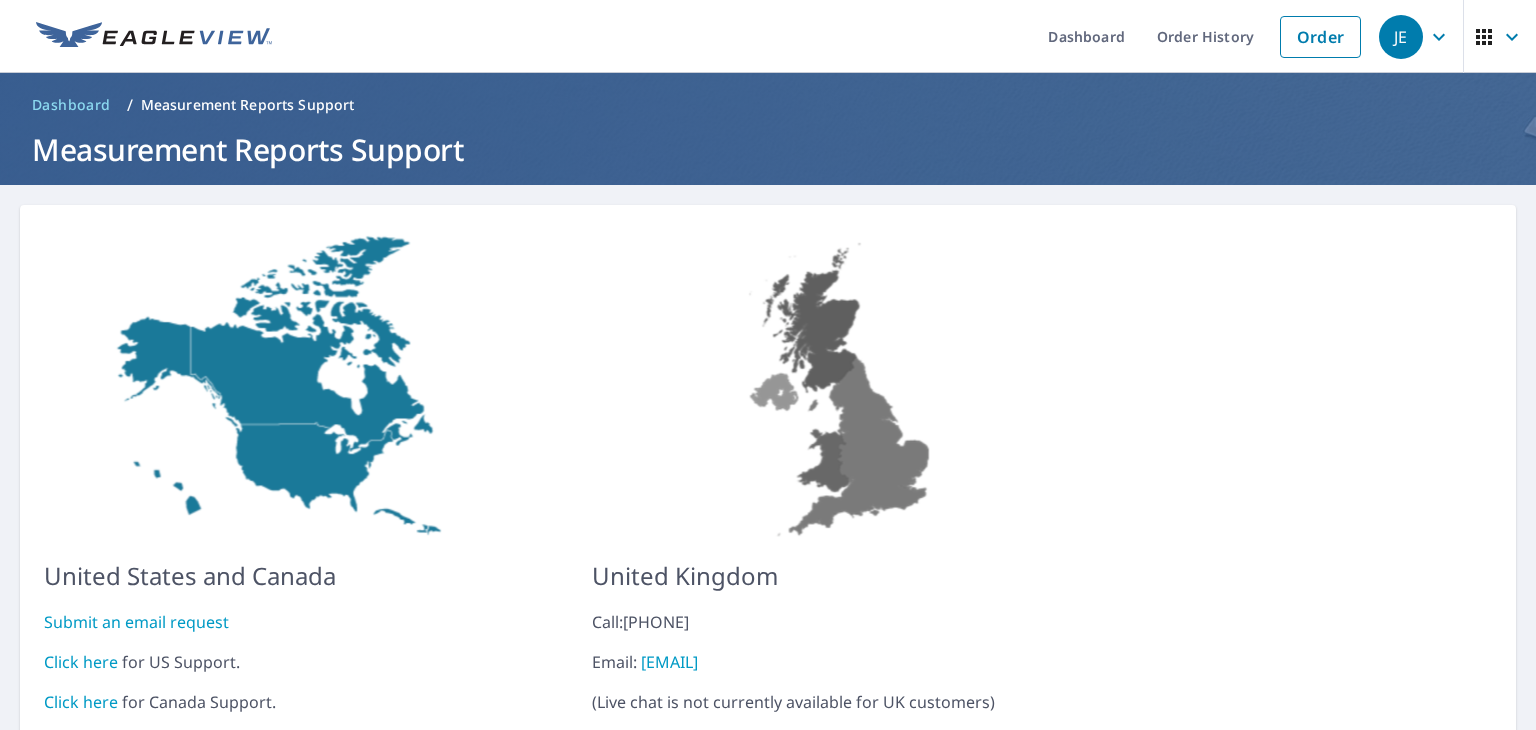 scroll, scrollTop: 79, scrollLeft: 0, axis: vertical 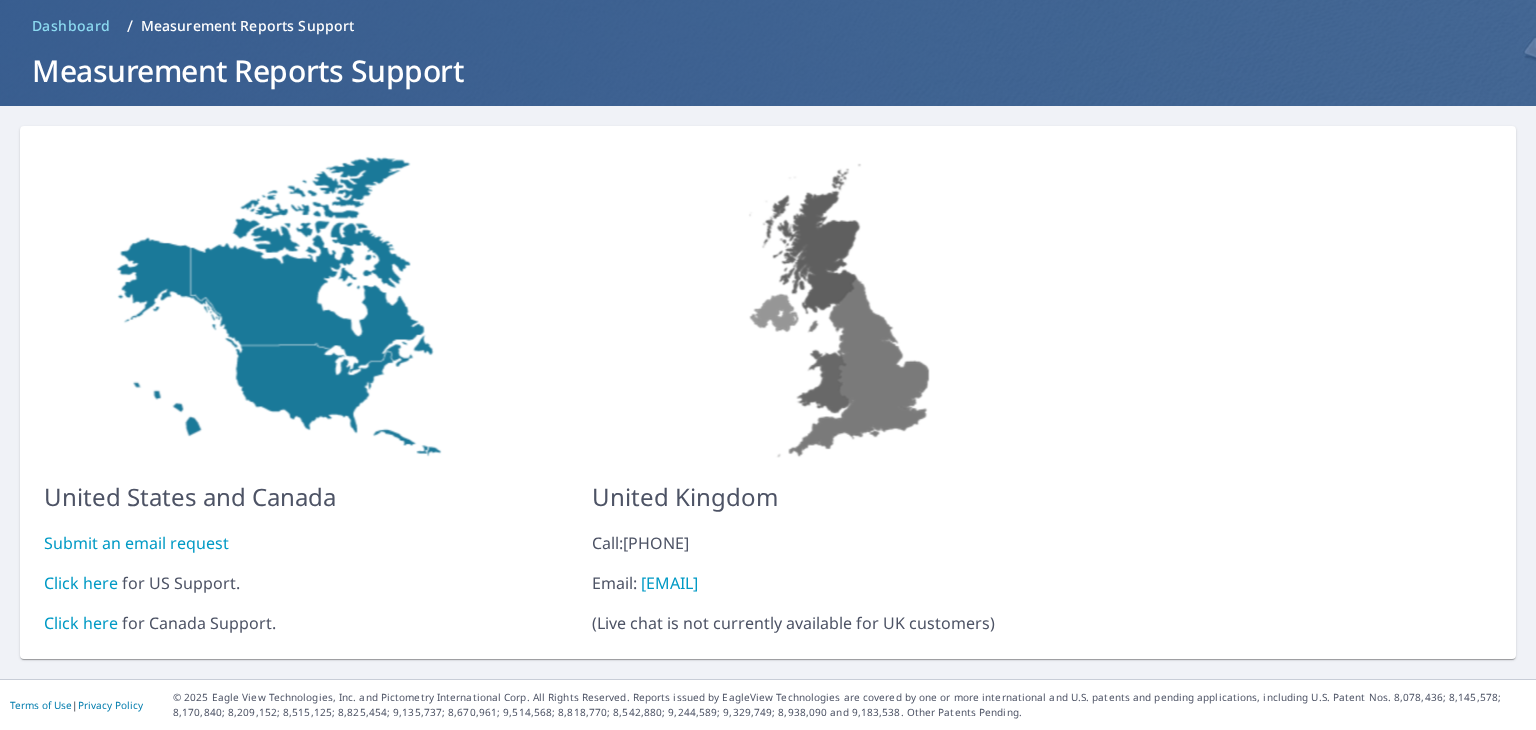 click on "Click here" at bounding box center (81, 583) 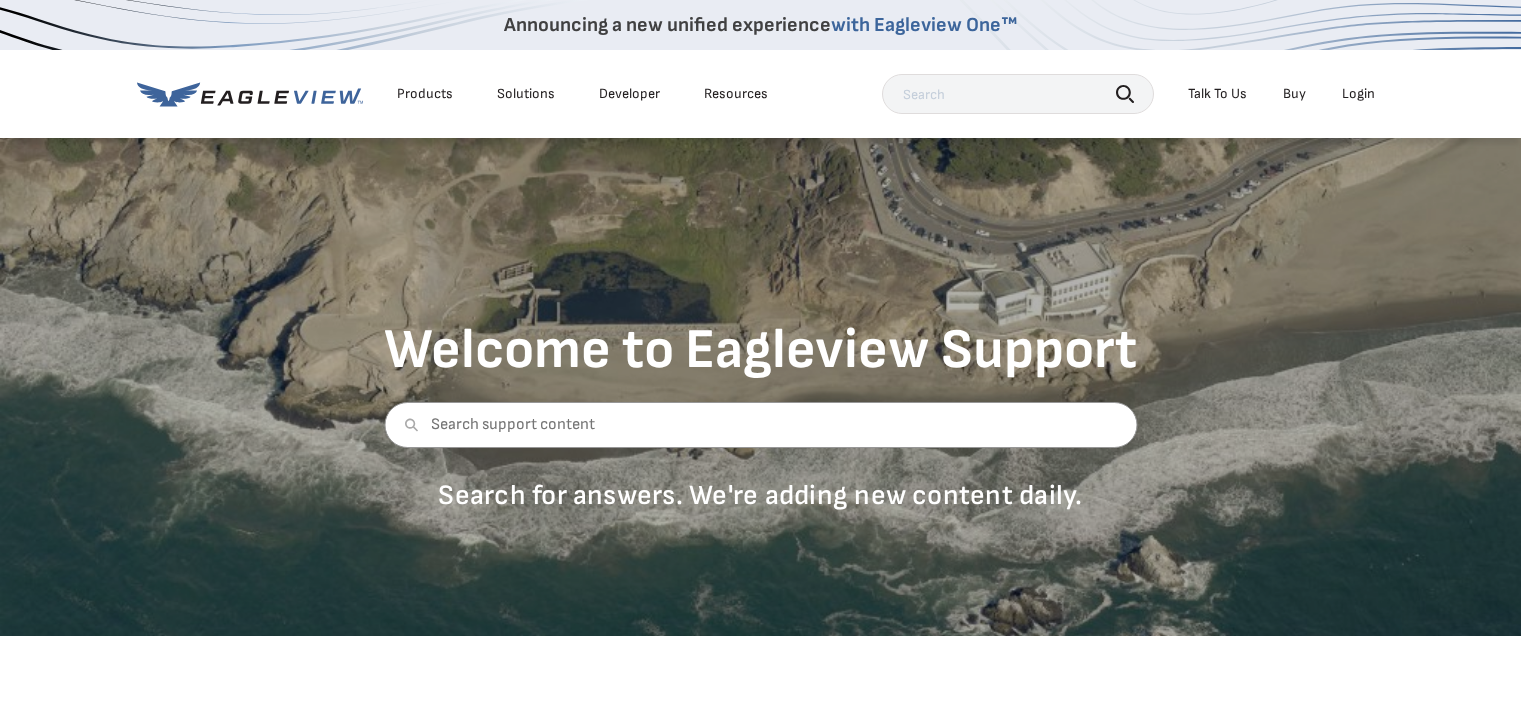 scroll, scrollTop: 0, scrollLeft: 0, axis: both 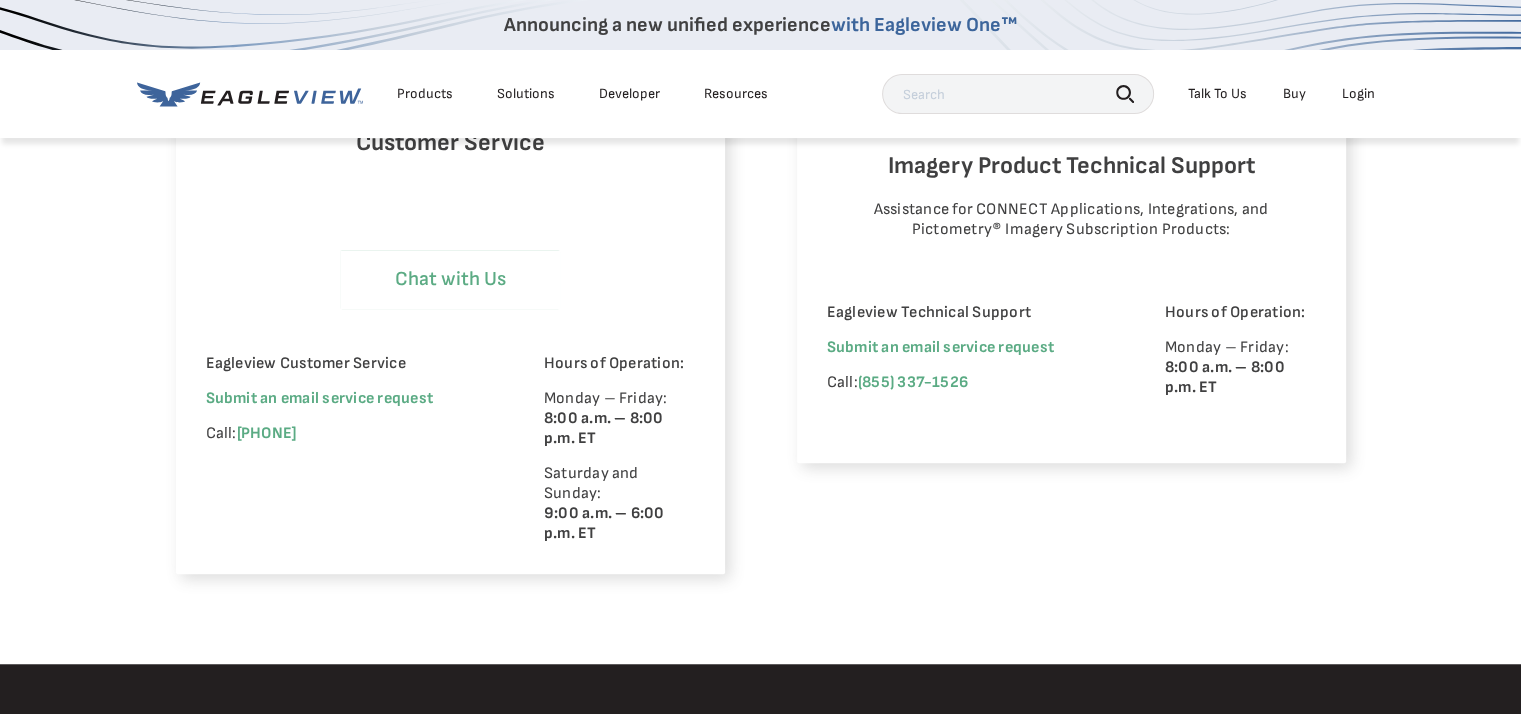 click on "Chat with Us" at bounding box center [450, 279] 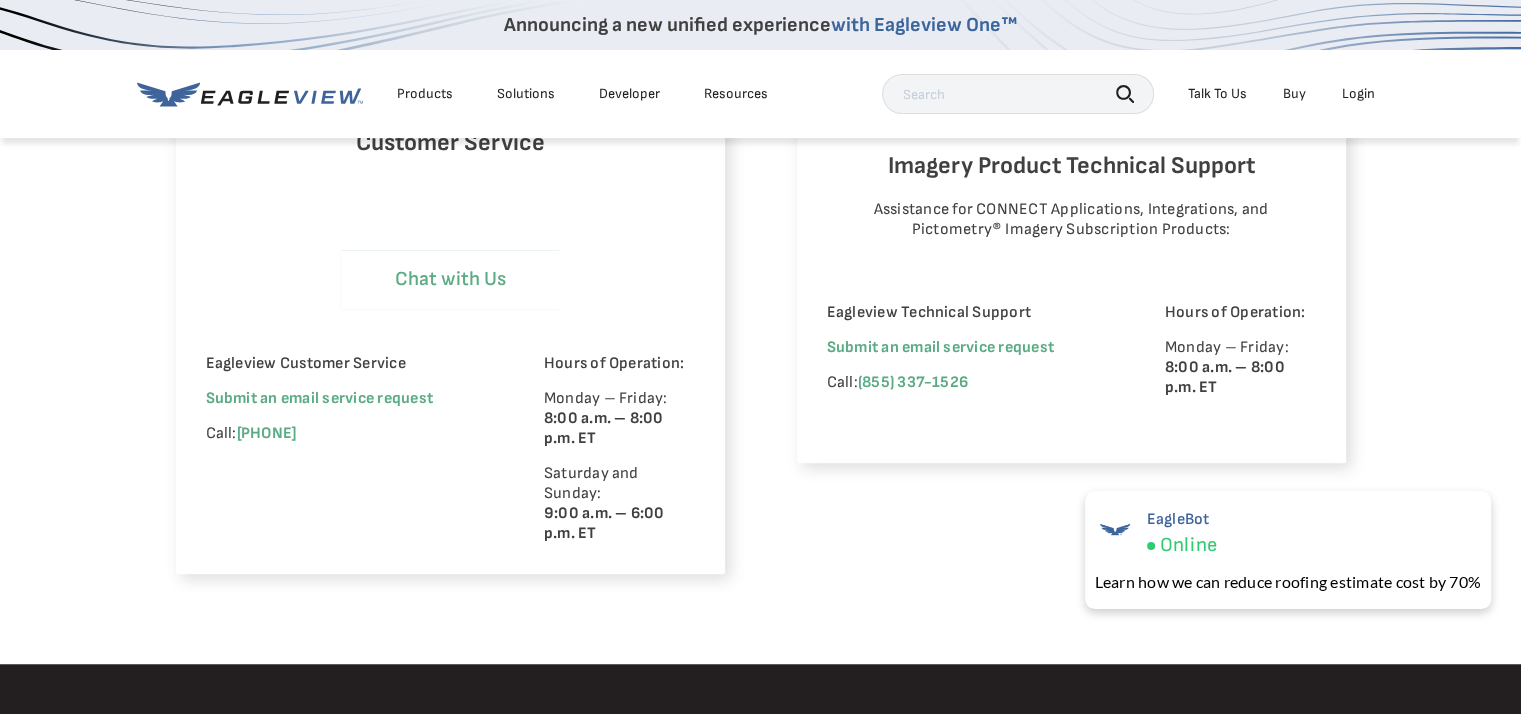 select on "Cancel_Roof_Wall_Report" 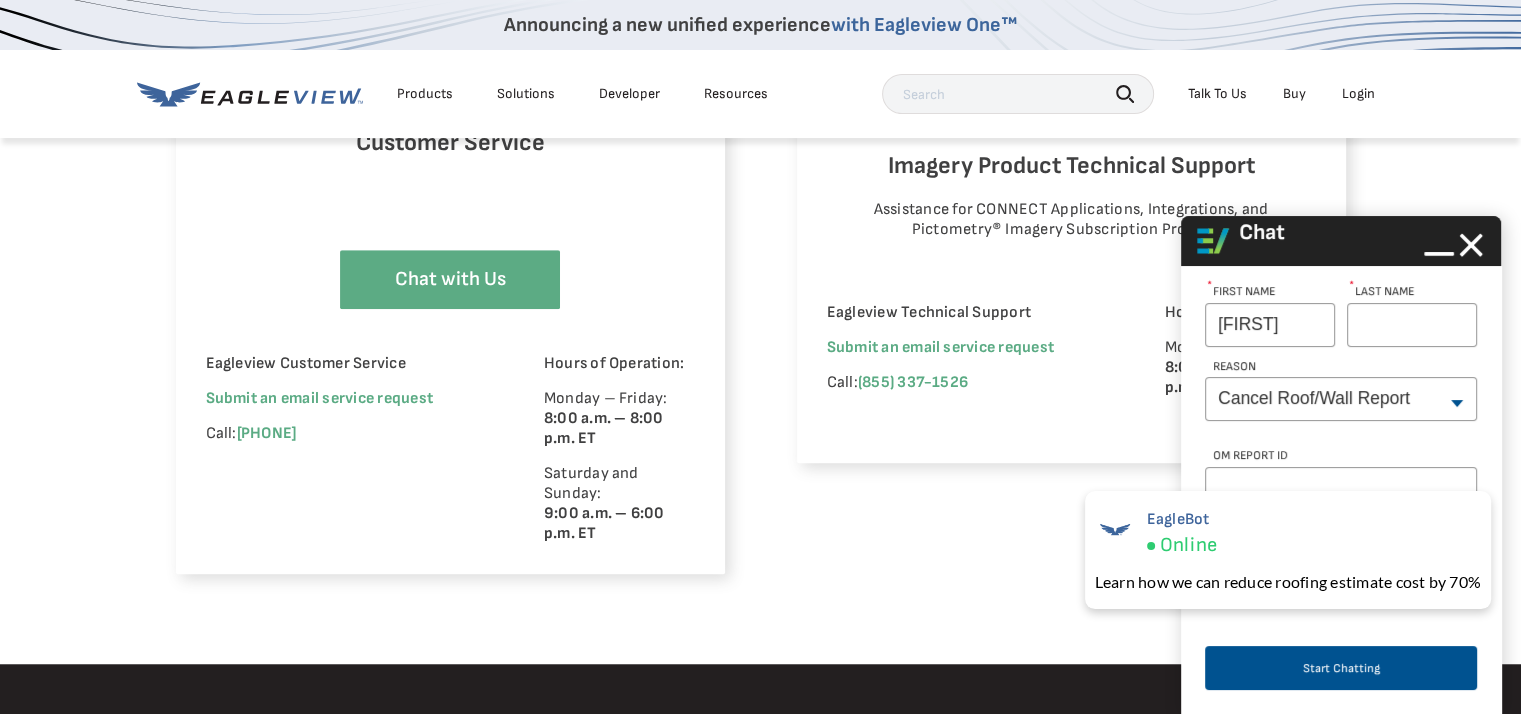 type on "[FIRST]" 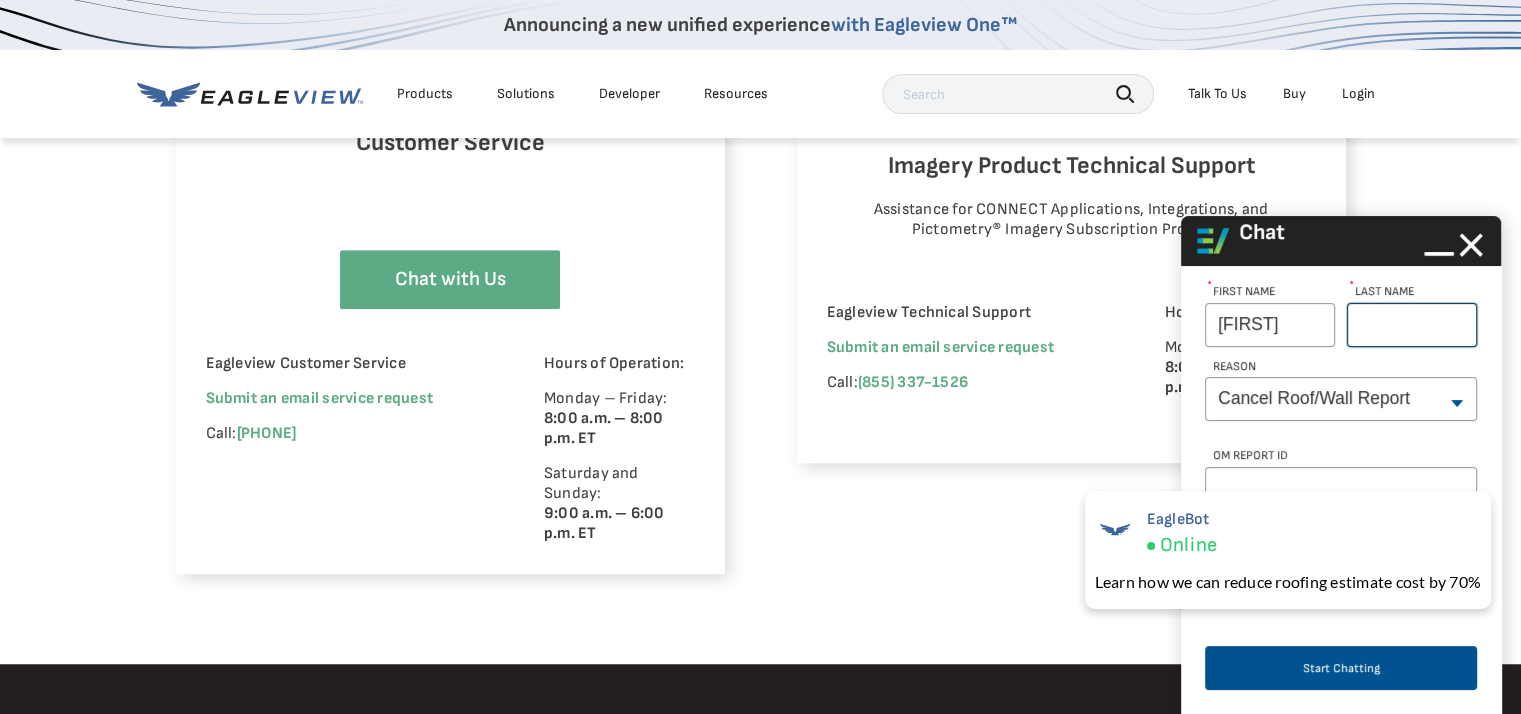 click on "Last Name *" at bounding box center [1412, 325] 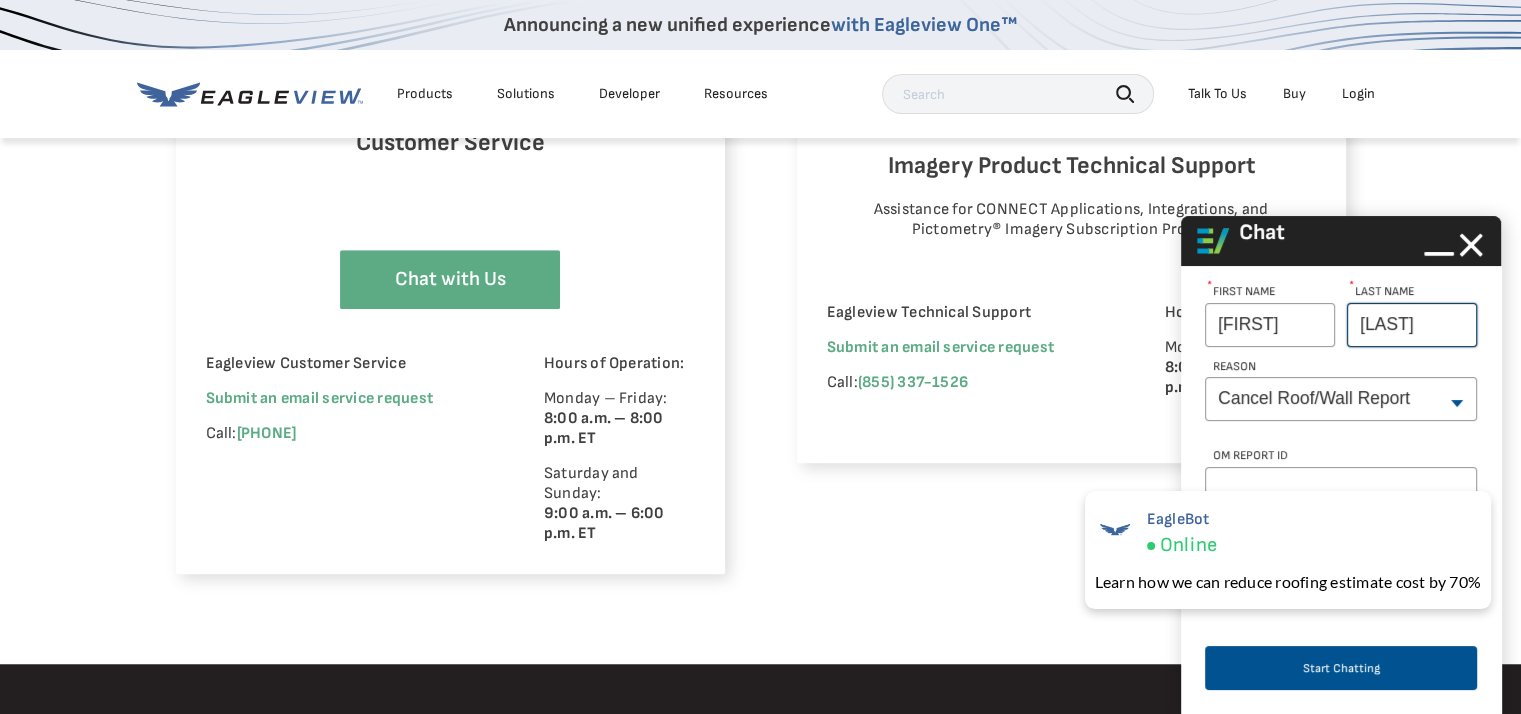 type on "[LAST]" 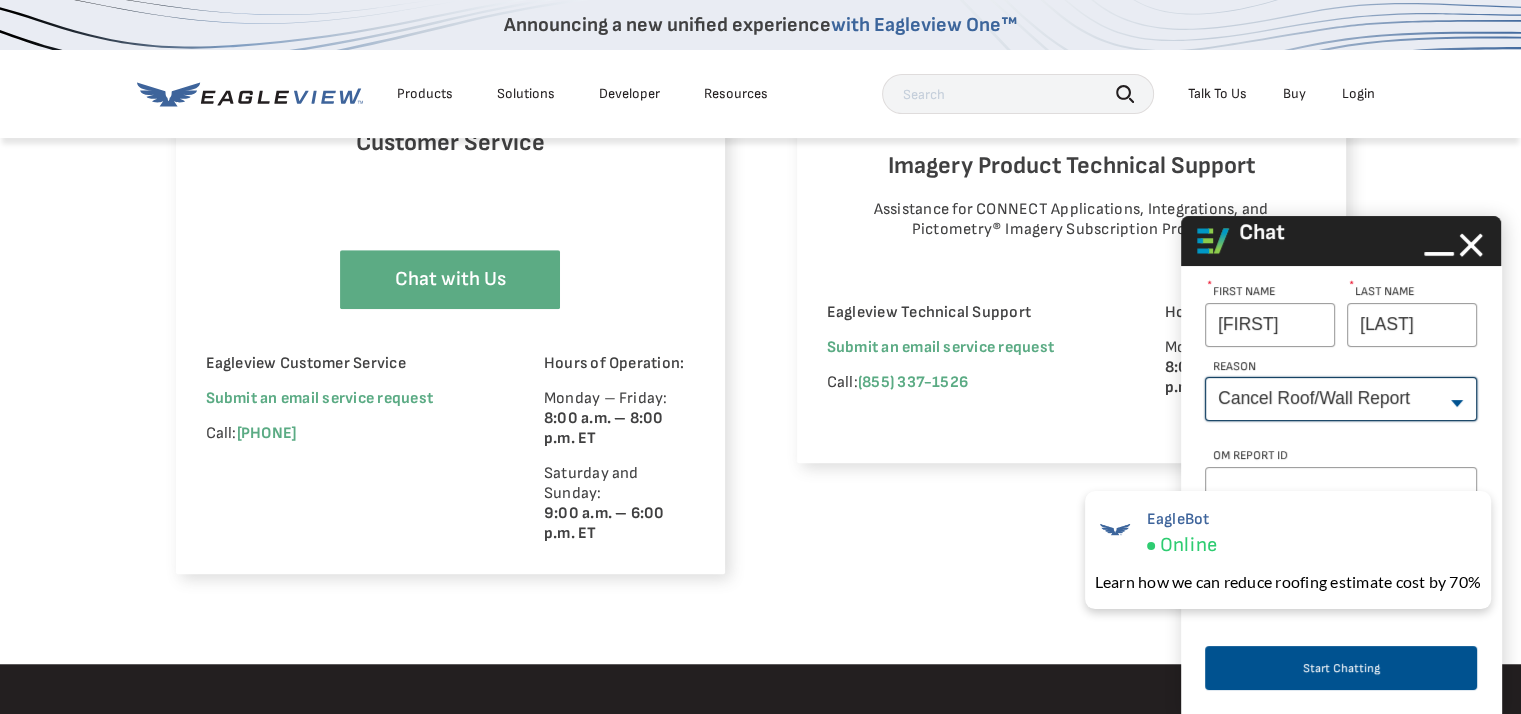 click on "--None-- Cancel Roof/Wall Report Document Request Invoice Request Missing Additional Structure Password Reset Pricing Question Refund Request Roof/Wall Report Status Sitemap Request Update Roof/Wall Report Address Wrong House on Report Xactimate Other Reason Xactimate Integration" at bounding box center (1341, 399) 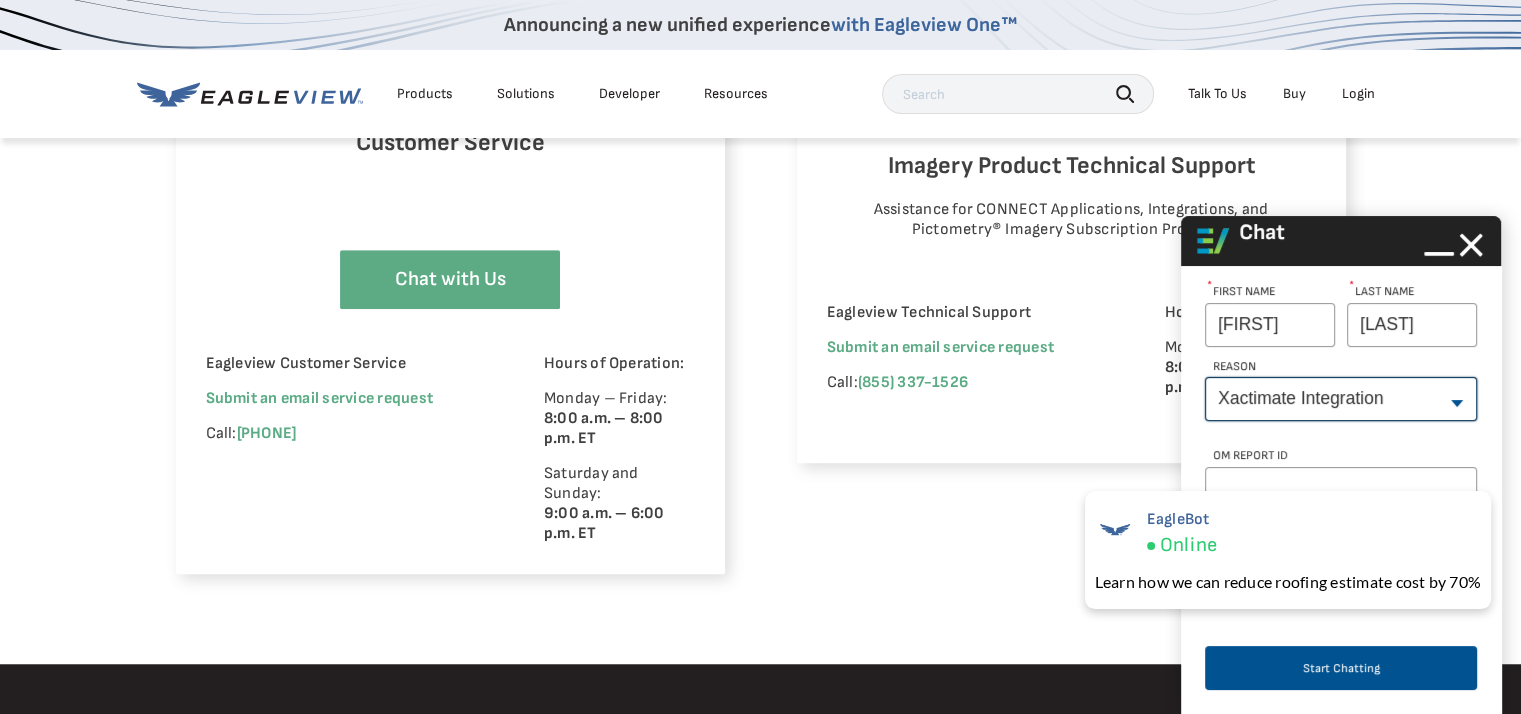 click on "--None-- Cancel Roof/Wall Report Document Request Invoice Request Missing Additional Structure Password Reset Pricing Question Refund Request Roof/Wall Report Status Sitemap Request Update Roof/Wall Report Address Wrong House on Report Xactimate Other Reason Xactimate Integration" at bounding box center (1341, 399) 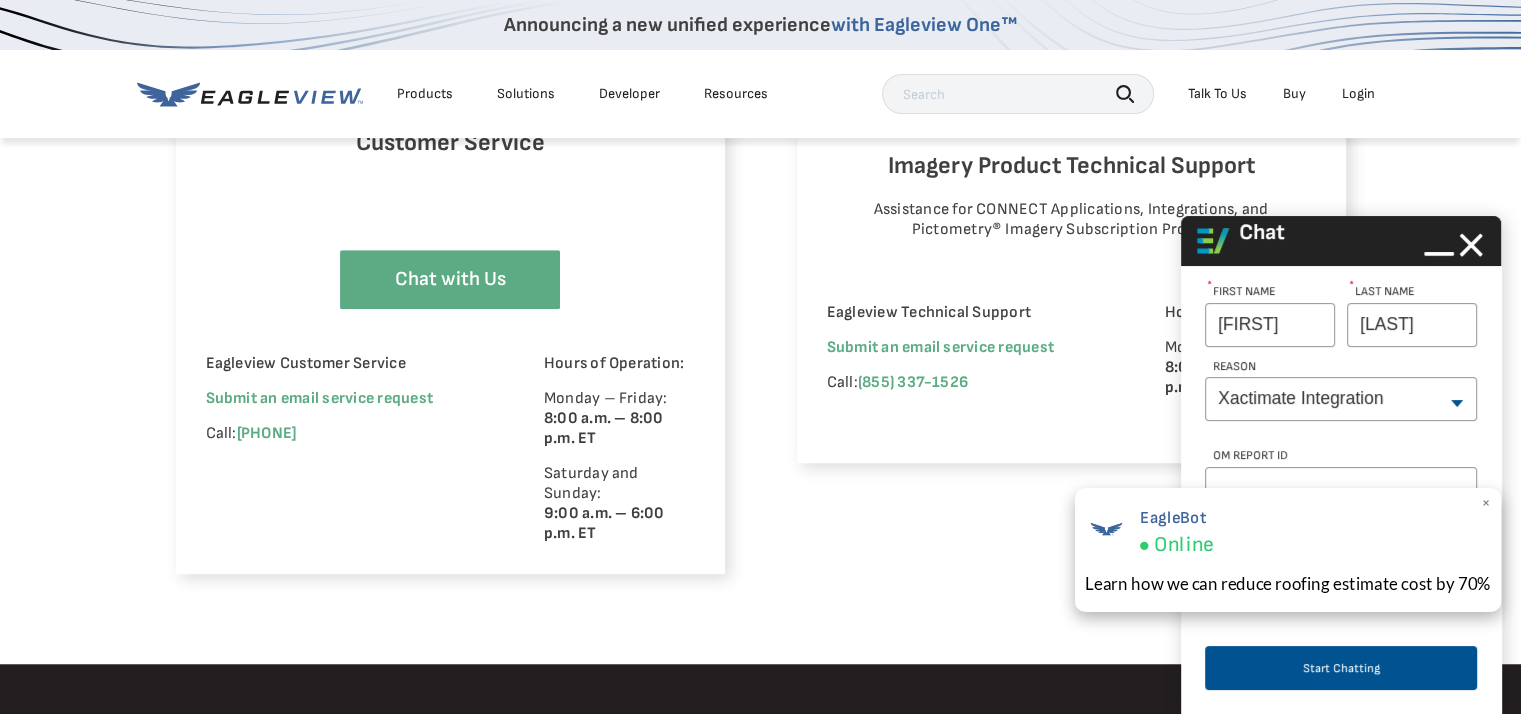 click on "×" at bounding box center (1485, 503) 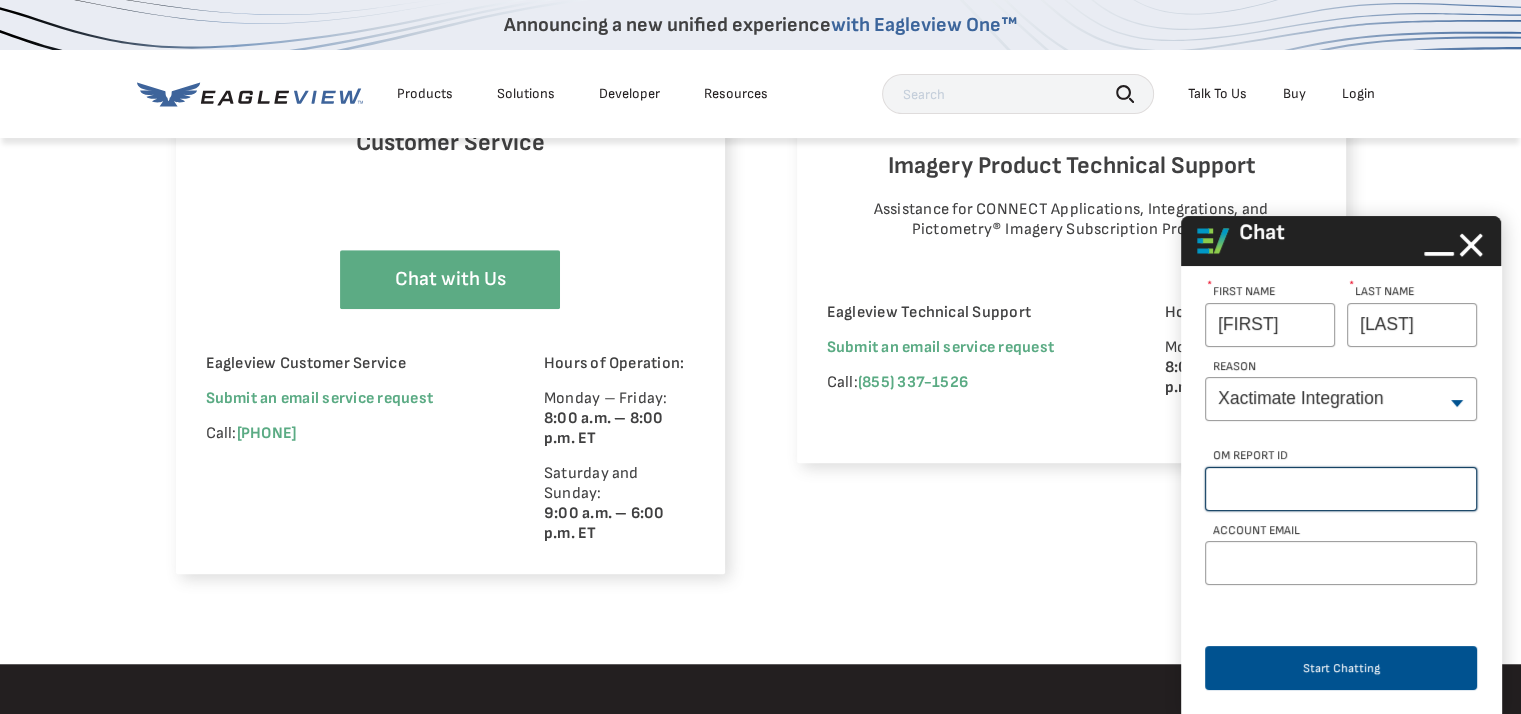 click on "OM Report Id" at bounding box center [1341, 489] 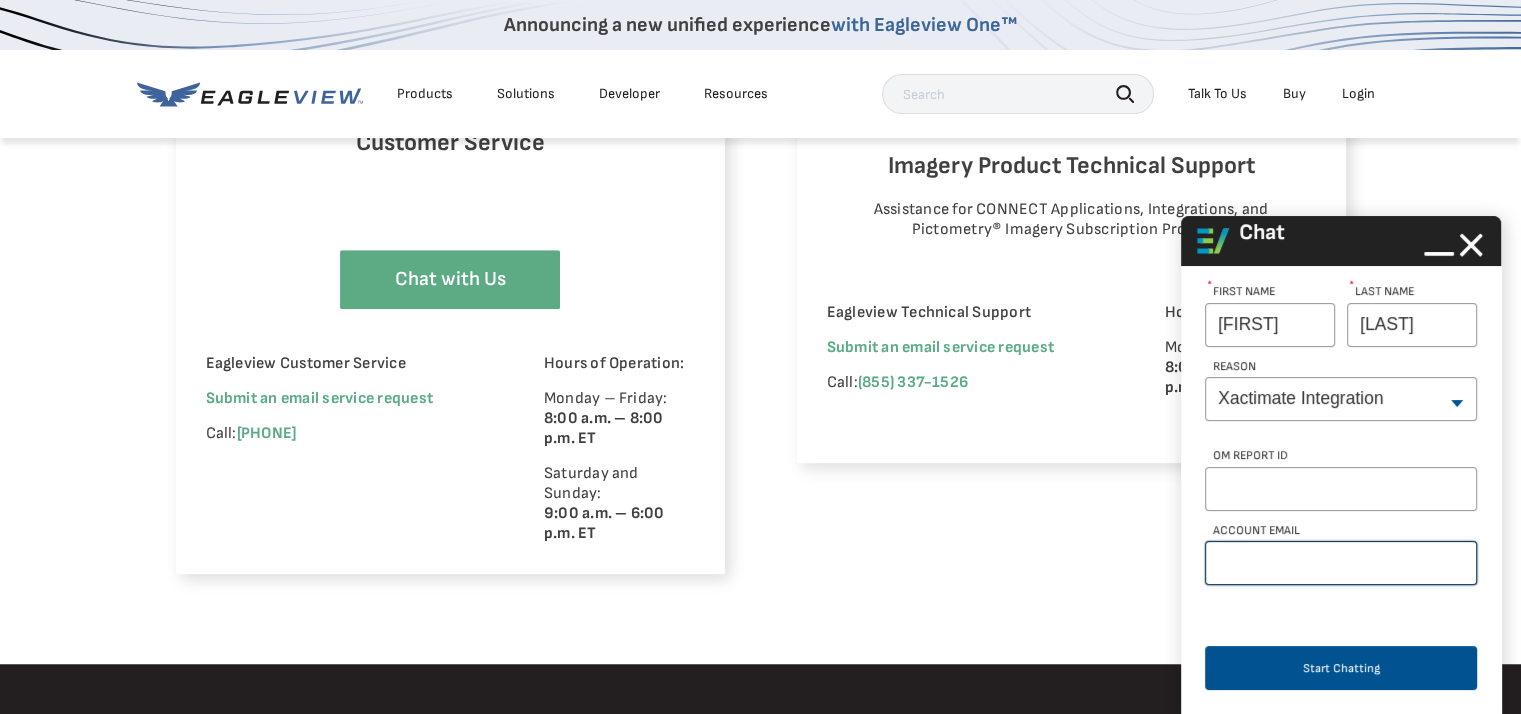 click on "Account Email" at bounding box center (1341, 563) 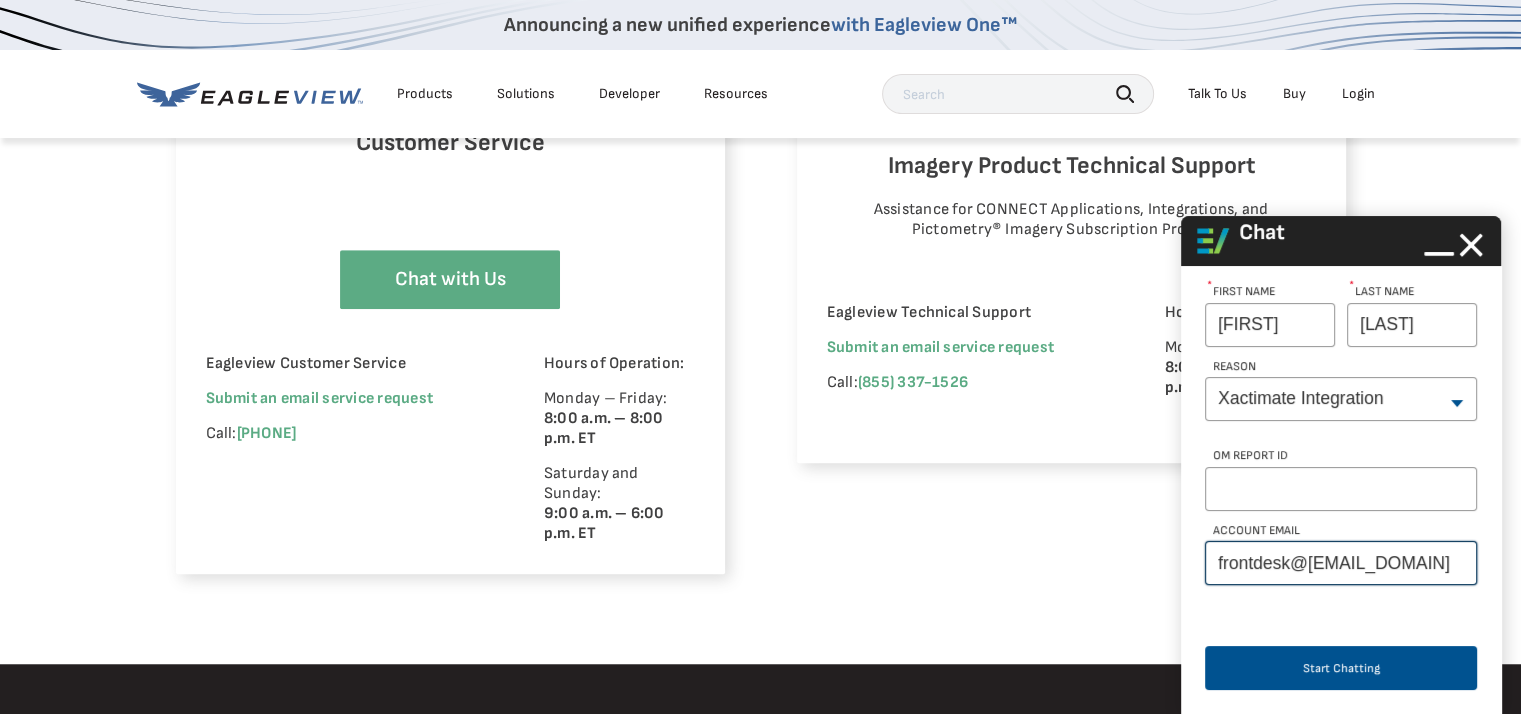 type on "frontdesk@[EMAIL_DOMAIN]" 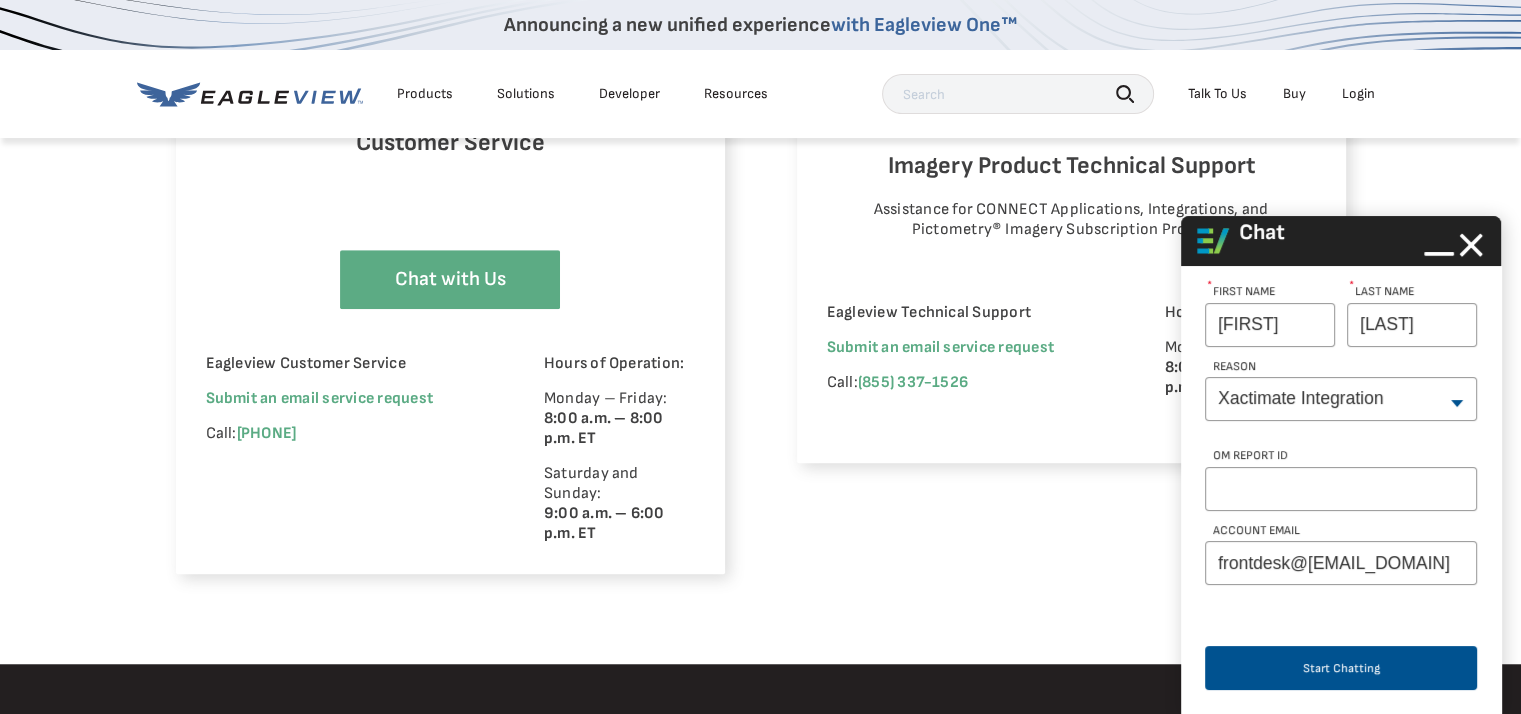 click on "First Name * [FIRST] Last Name * [LAST] Reason --None-- Cancel Roof/Wall Report Document Request Invoice Request Missing Additional Structure Password Reset Pricing Question Refund Request Roof/Wall Report Status Sitemap Request Update Roof/Wall Report Address Wrong House on Report Xactimate Other Reason Xactimate Integration OM Report Id Account Email frontdesk@[EMAIL_DOMAIN]" at bounding box center (1335, 449) 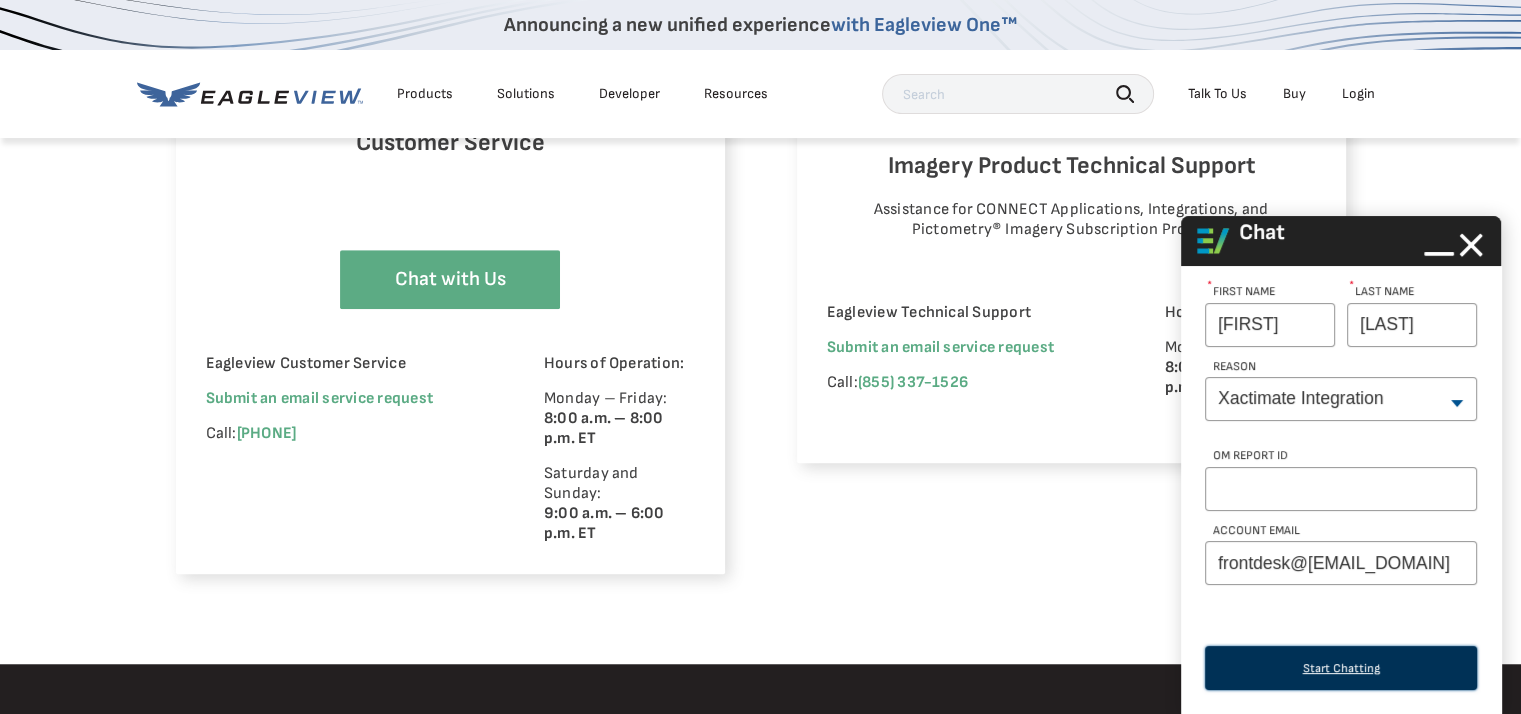 click on "Start Chatting" at bounding box center (1341, 668) 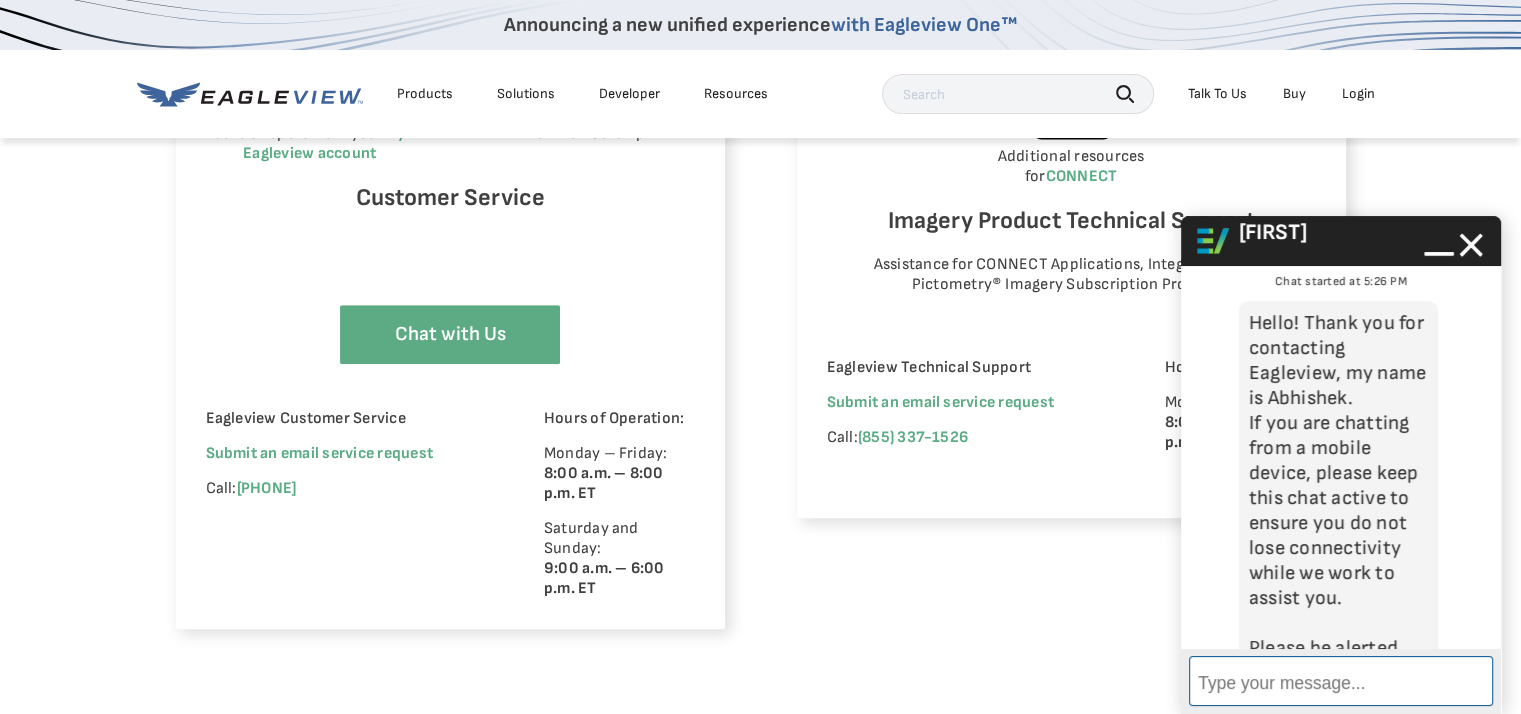scroll, scrollTop: 1318, scrollLeft: 0, axis: vertical 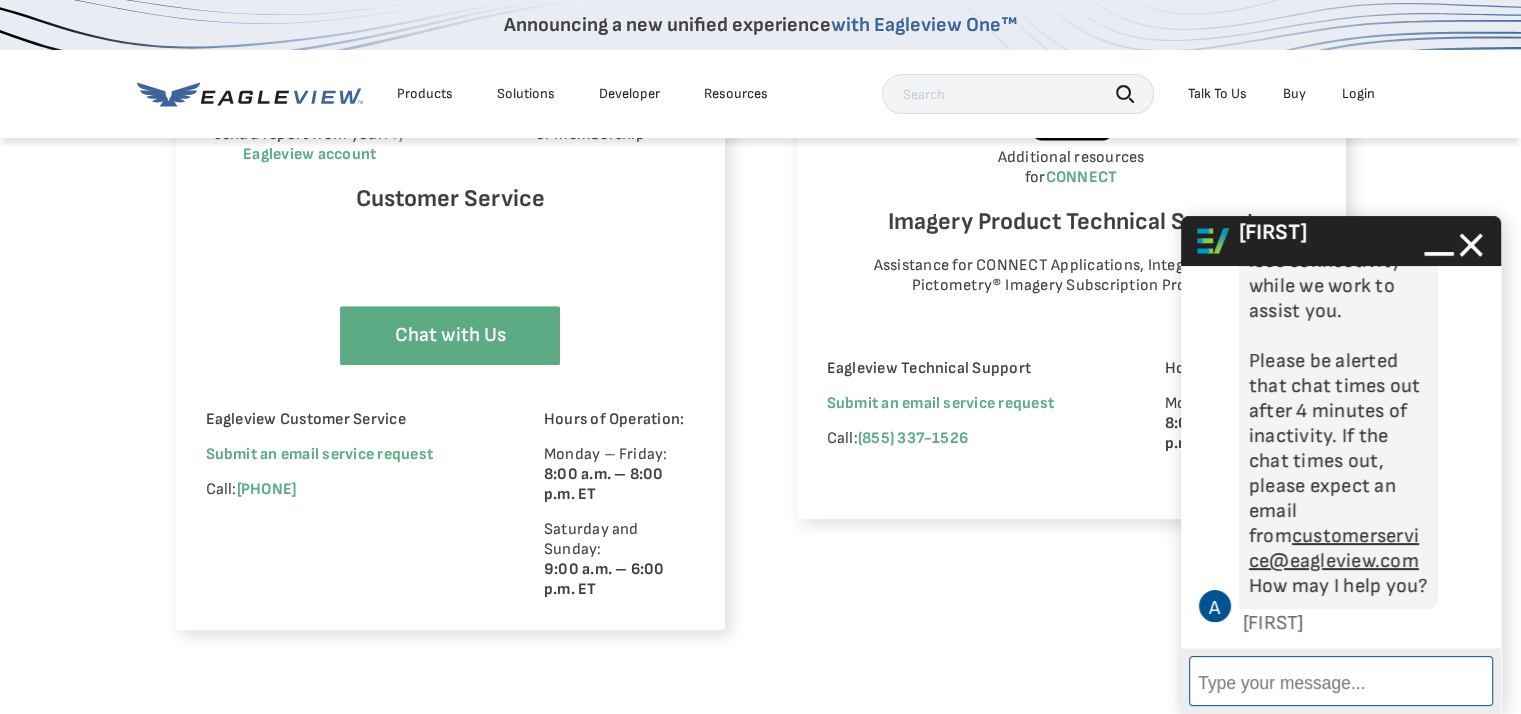 click on "Enter Message" at bounding box center [1341, 681] 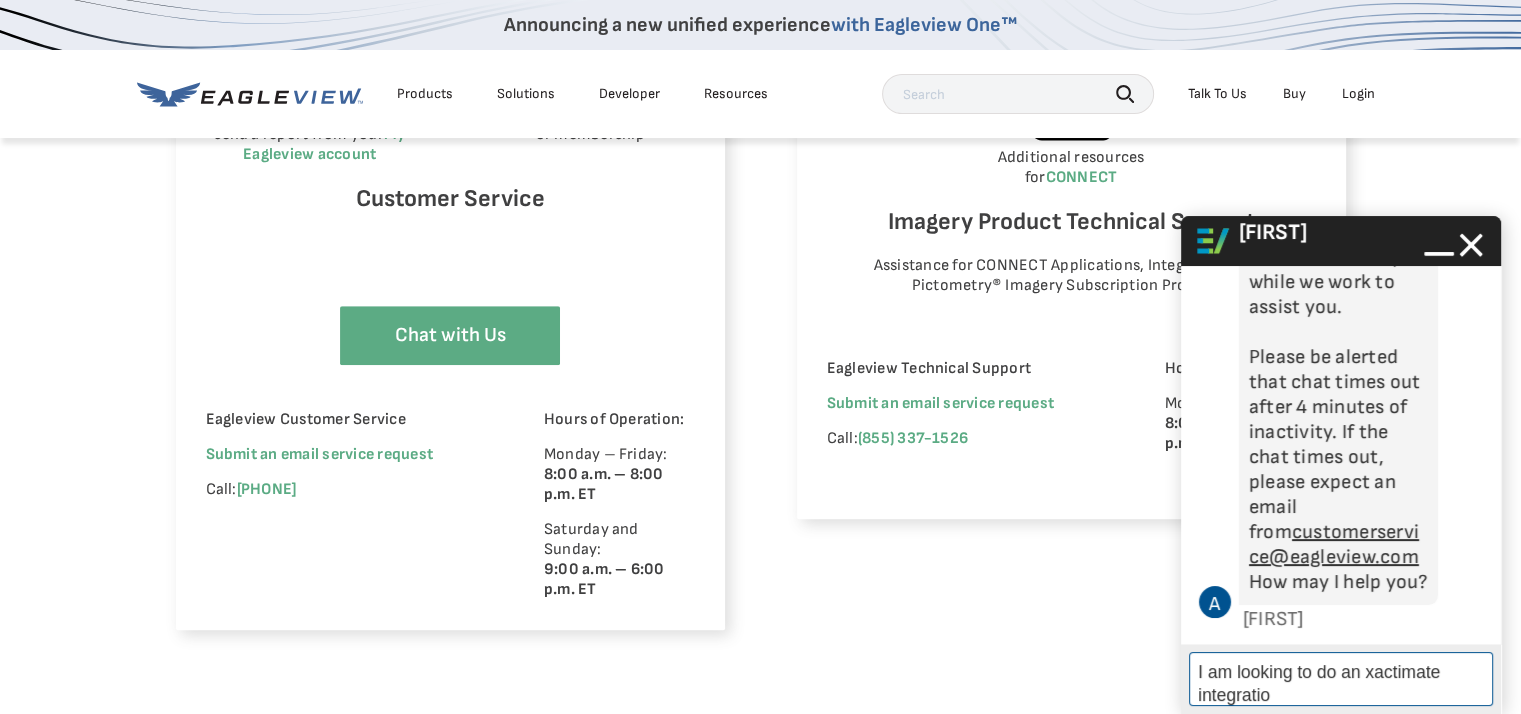 type on "I am looking to do an xactimate integration" 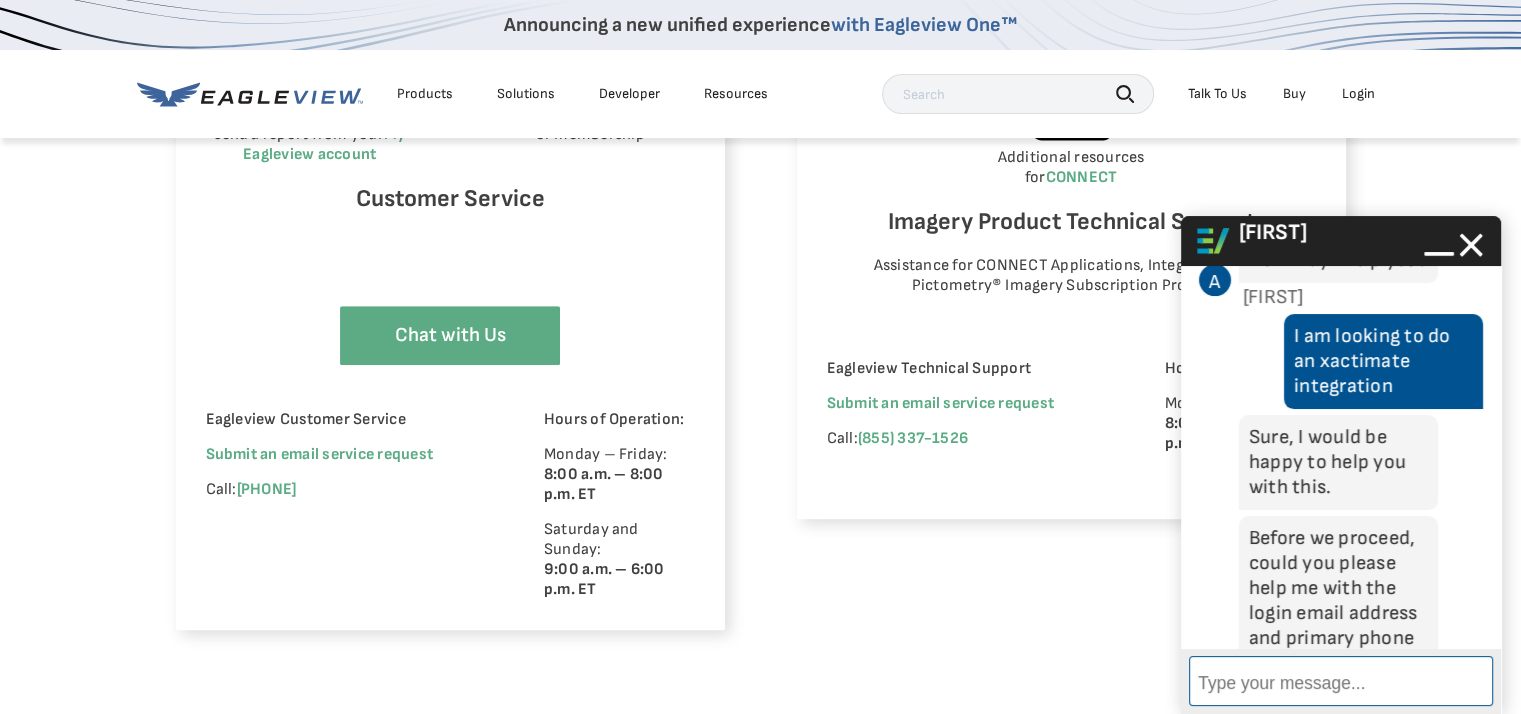 scroll, scrollTop: 840, scrollLeft: 0, axis: vertical 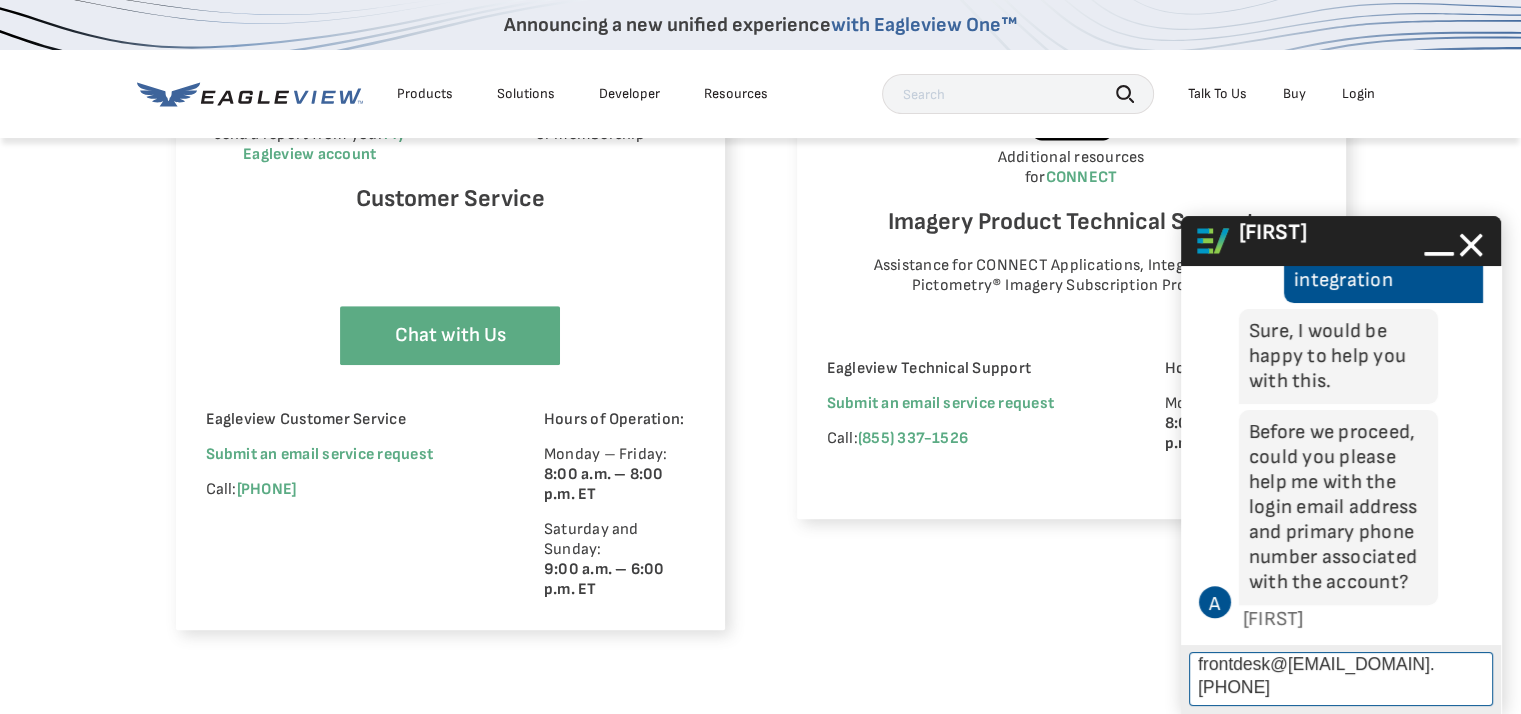 type on "frontdesk@[EMAIL_DOMAIN]. [PHONE]" 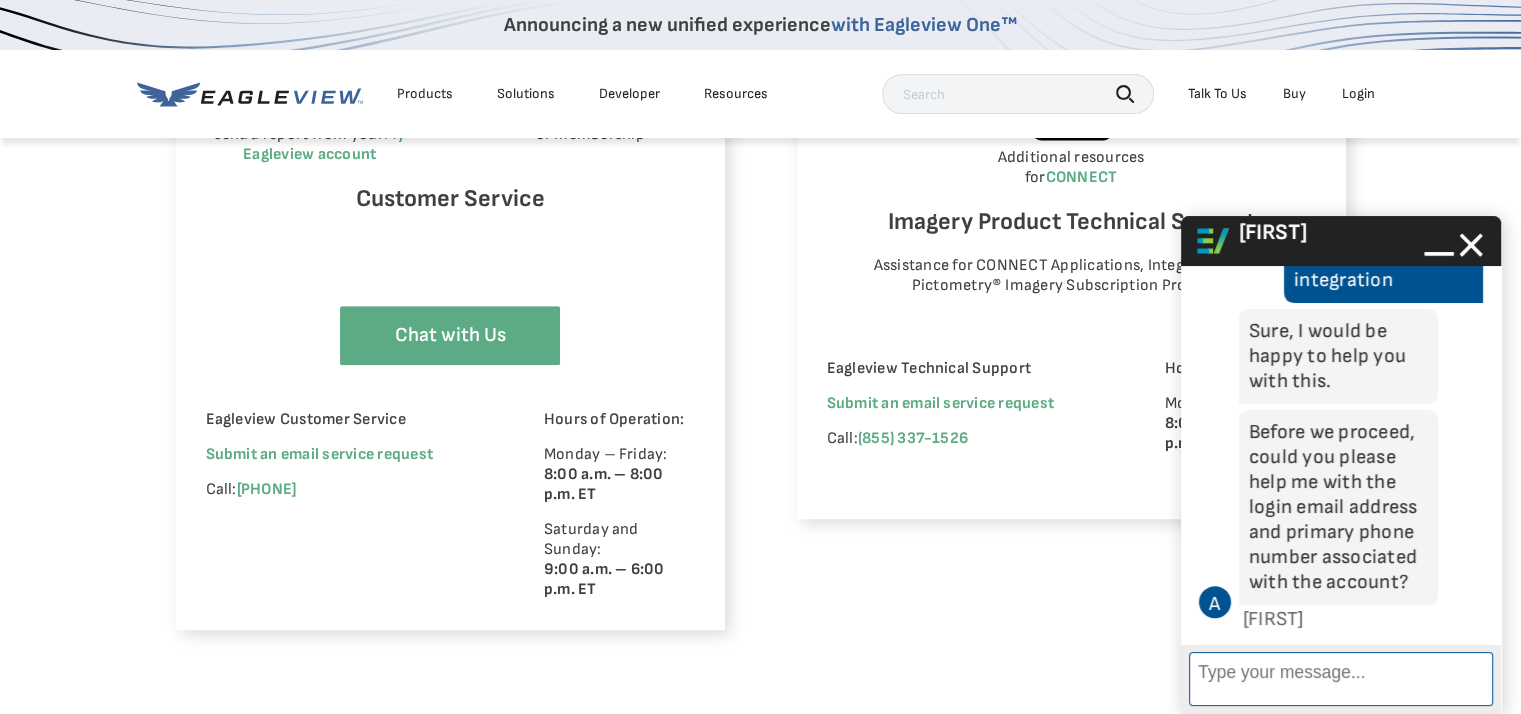 scroll, scrollTop: 940, scrollLeft: 0, axis: vertical 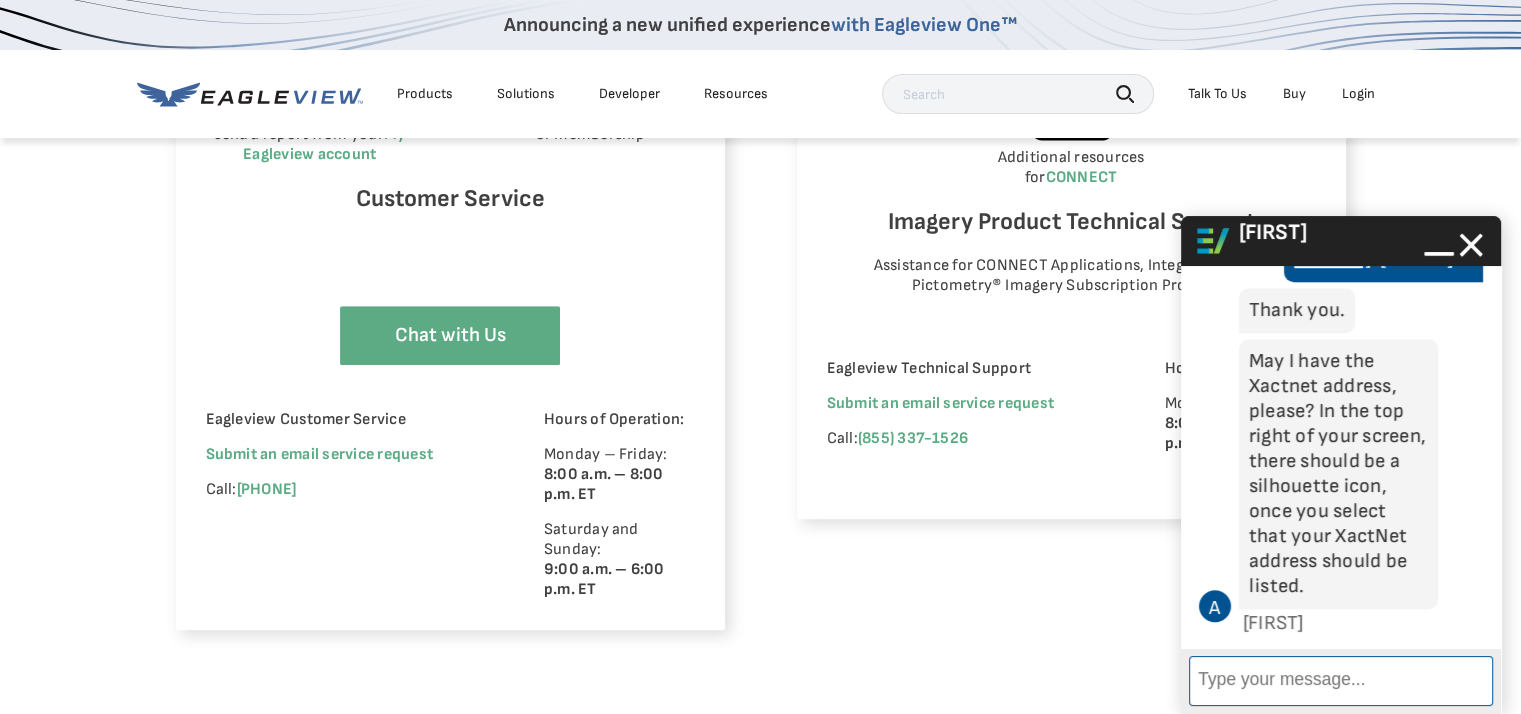 type on "OFFICE@MWA" 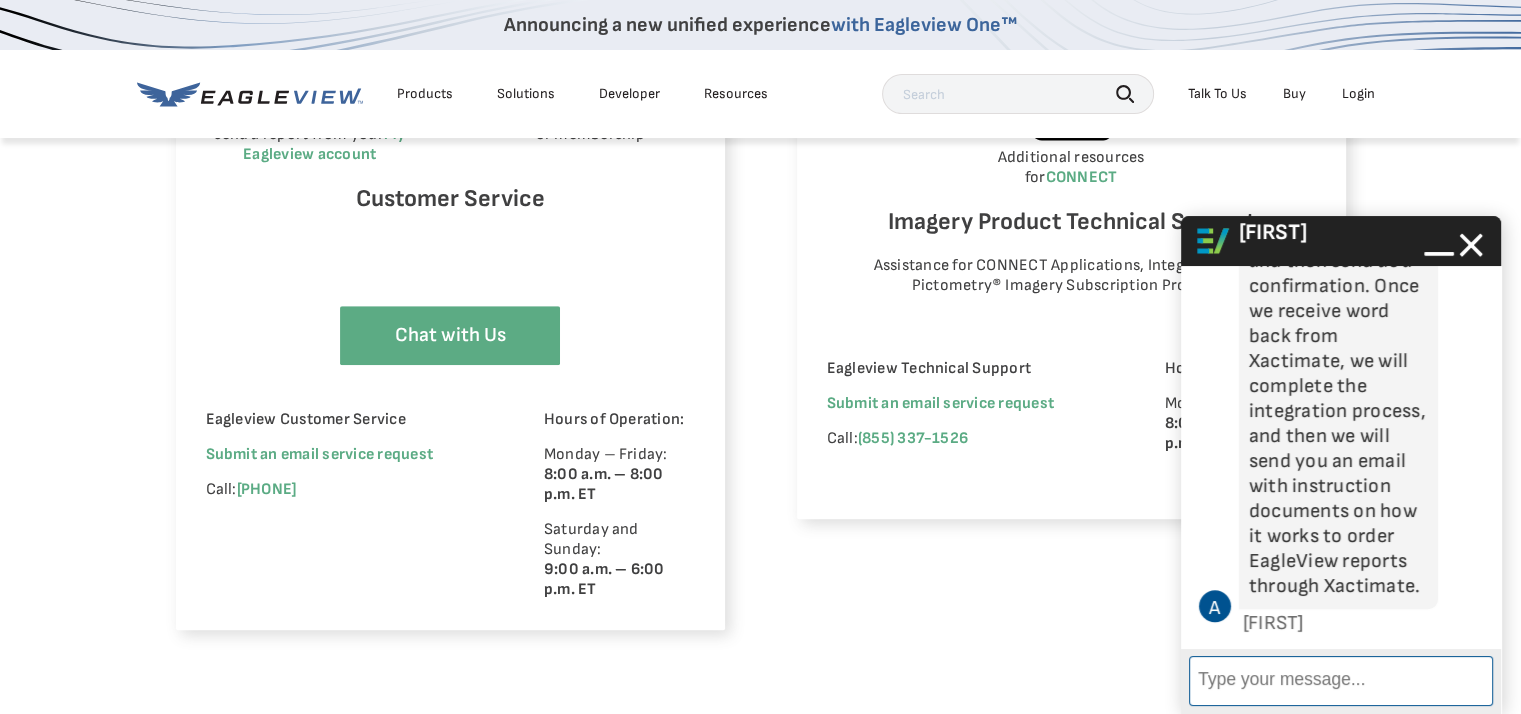 scroll, scrollTop: 2120, scrollLeft: 0, axis: vertical 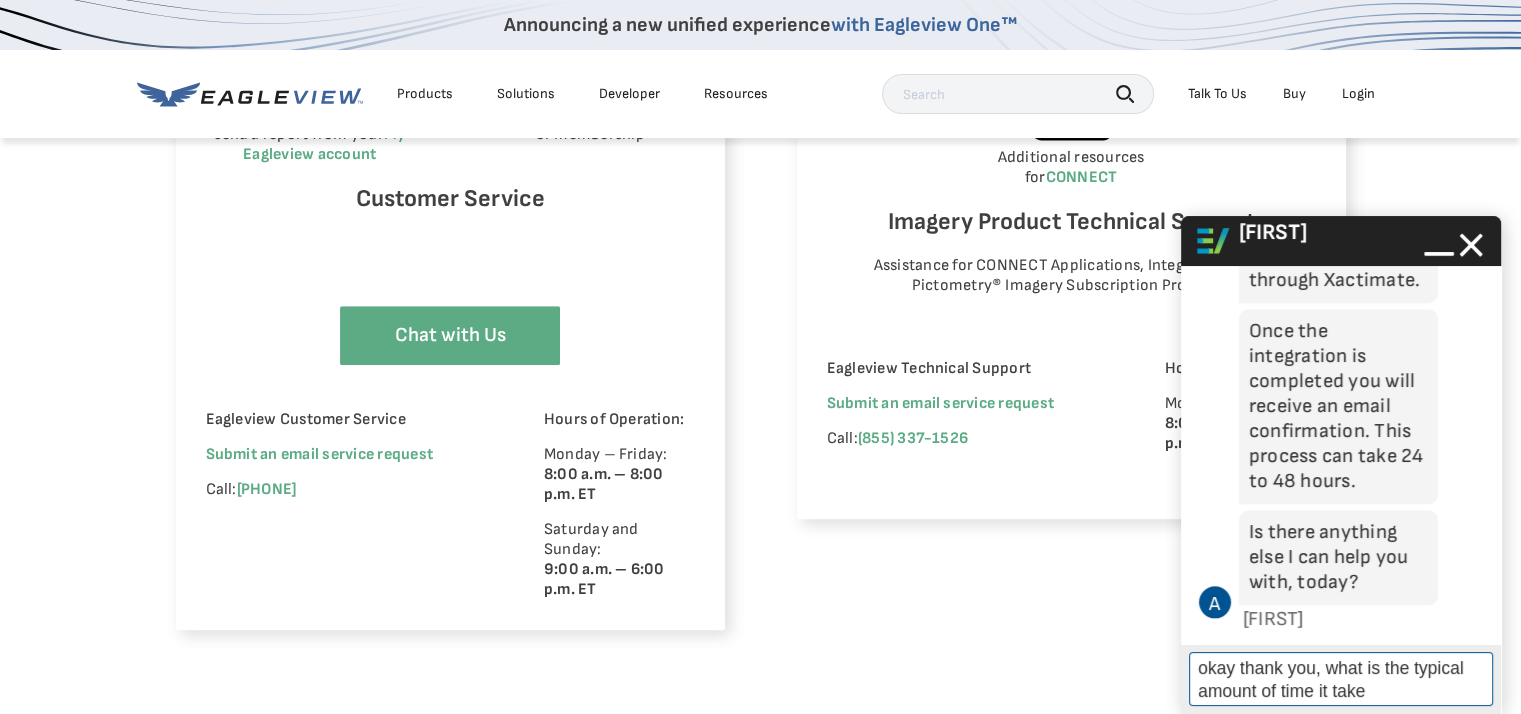 type on "okay thank you, what is the typical amount of time it takes" 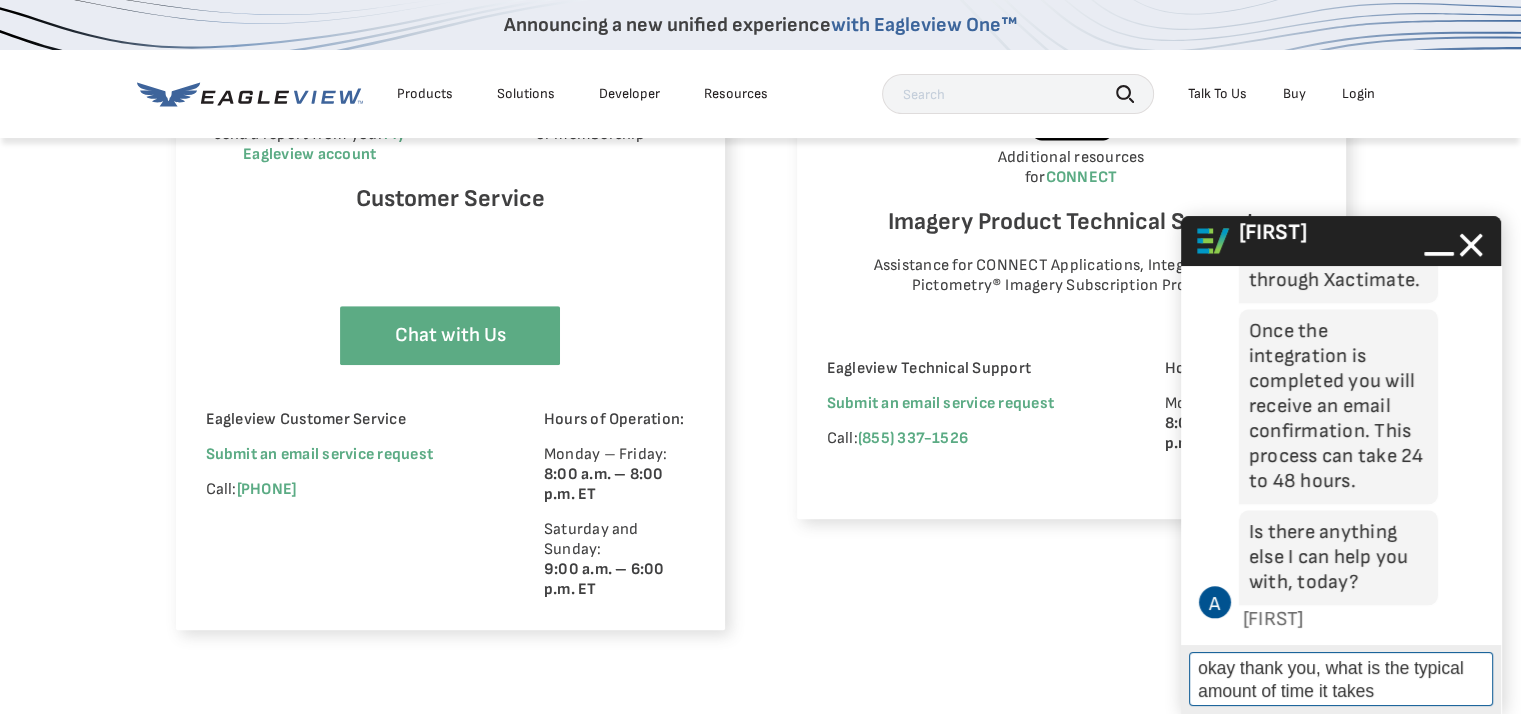 type 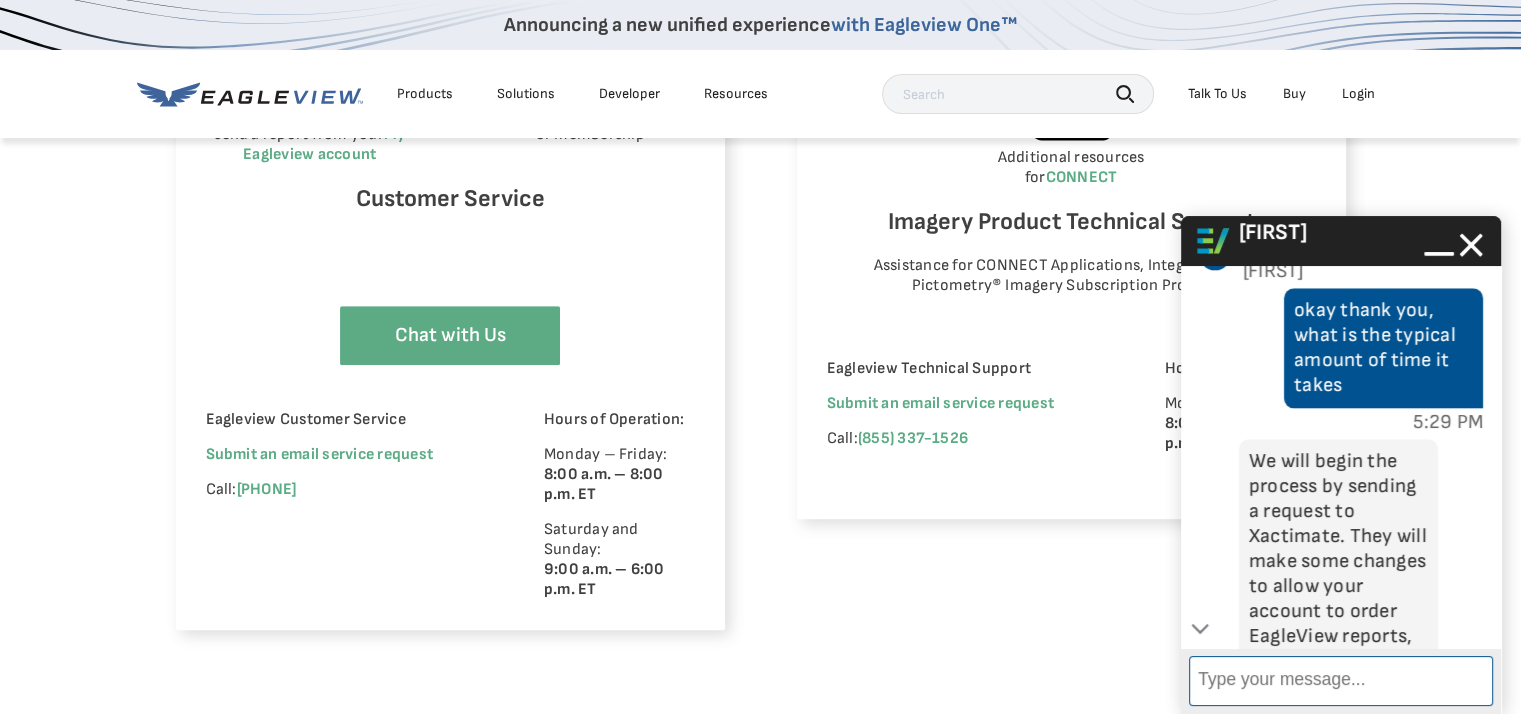 scroll, scrollTop: 2530, scrollLeft: 0, axis: vertical 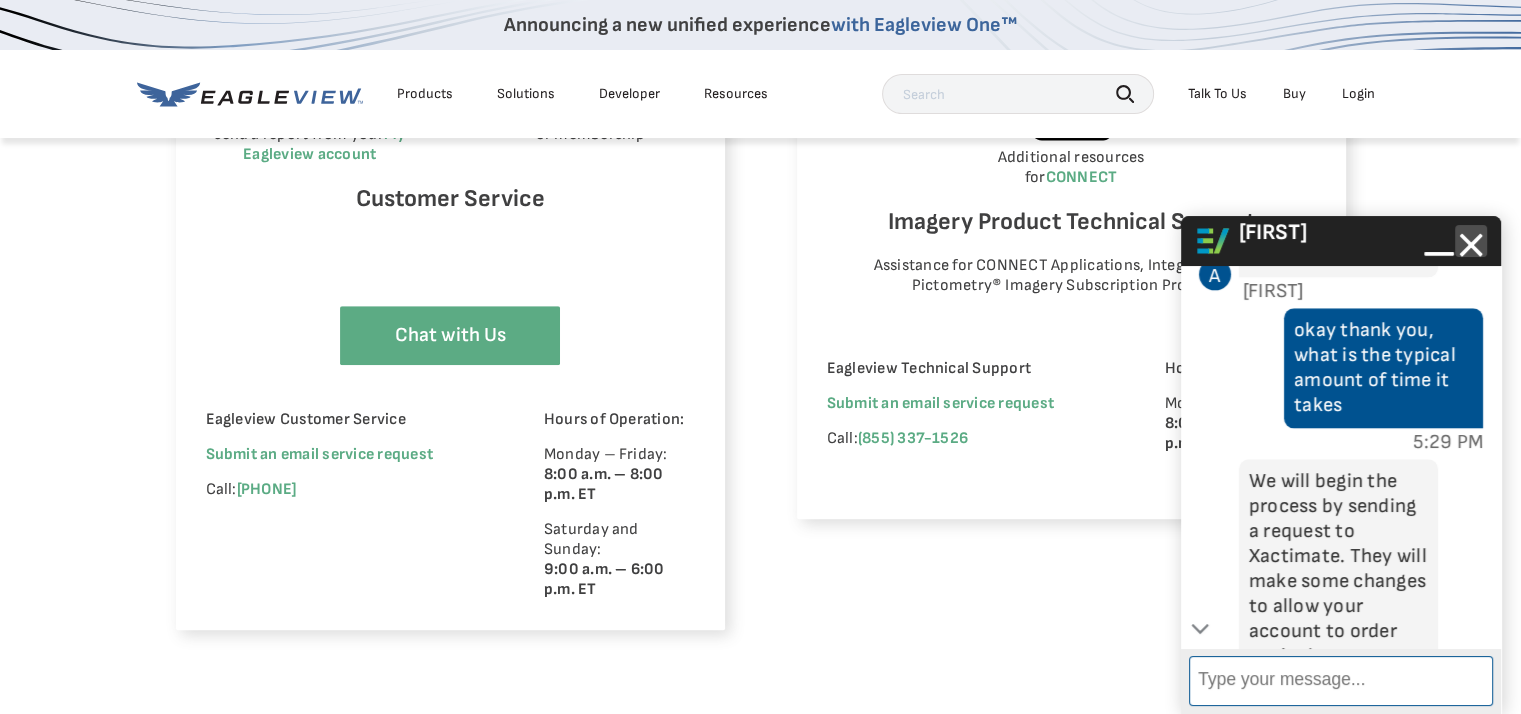 click 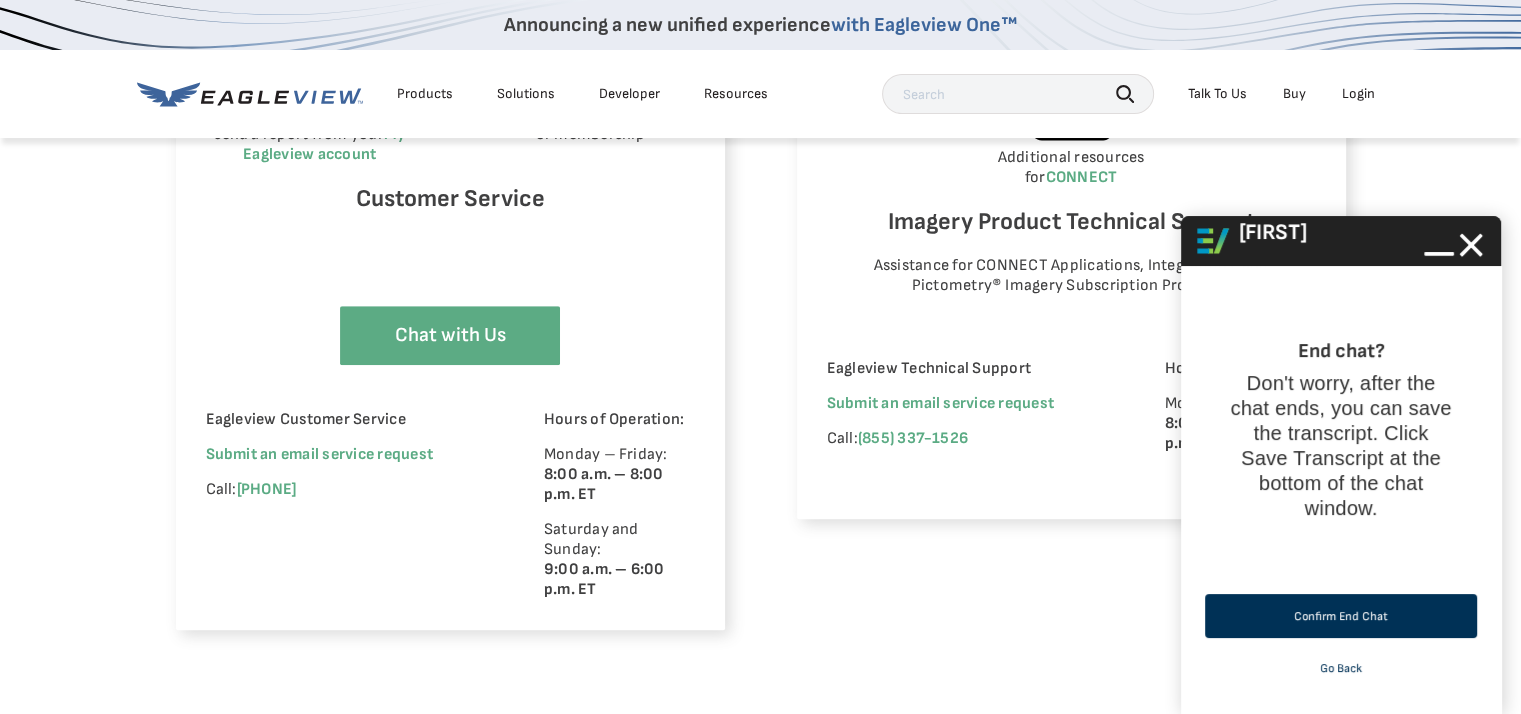 click on "Confirm End Chat" at bounding box center [1341, 616] 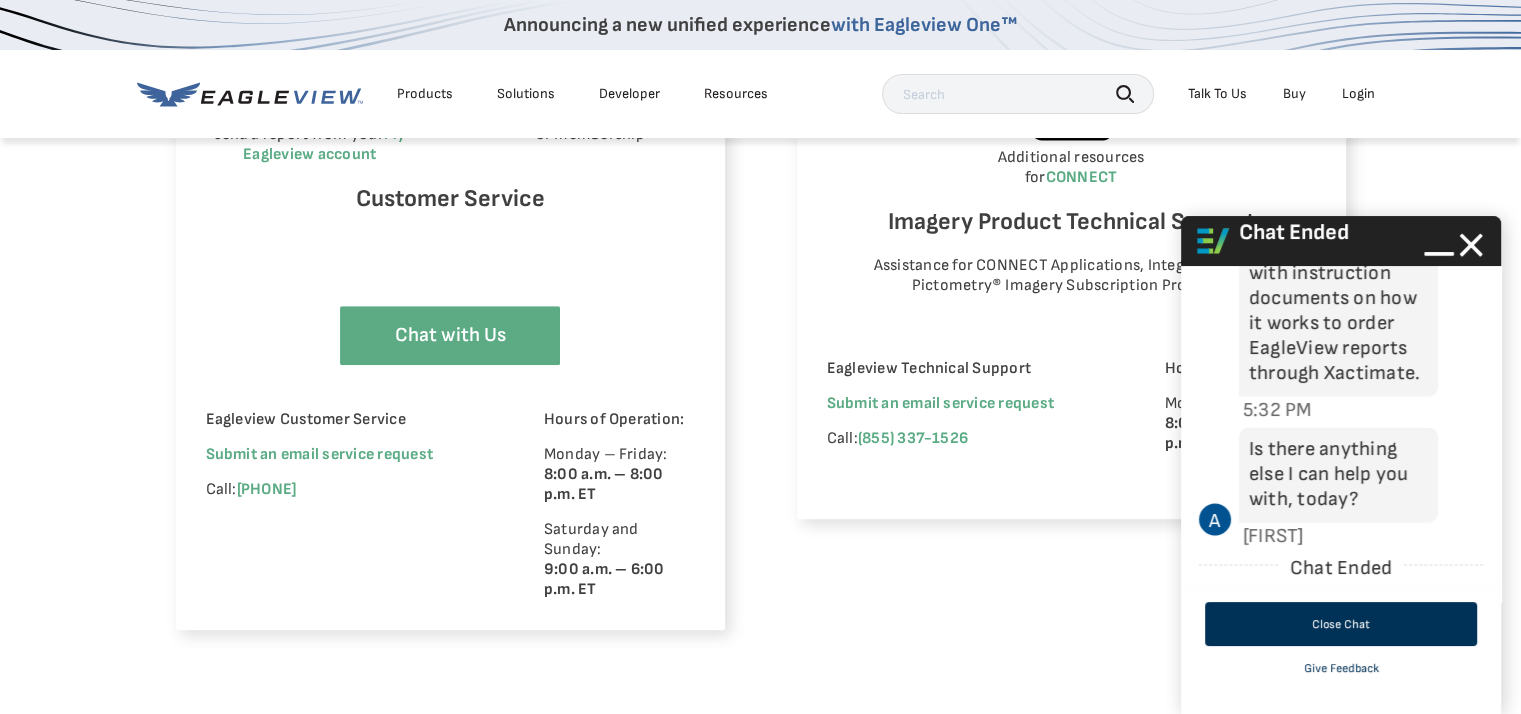 scroll, scrollTop: 3263, scrollLeft: 0, axis: vertical 